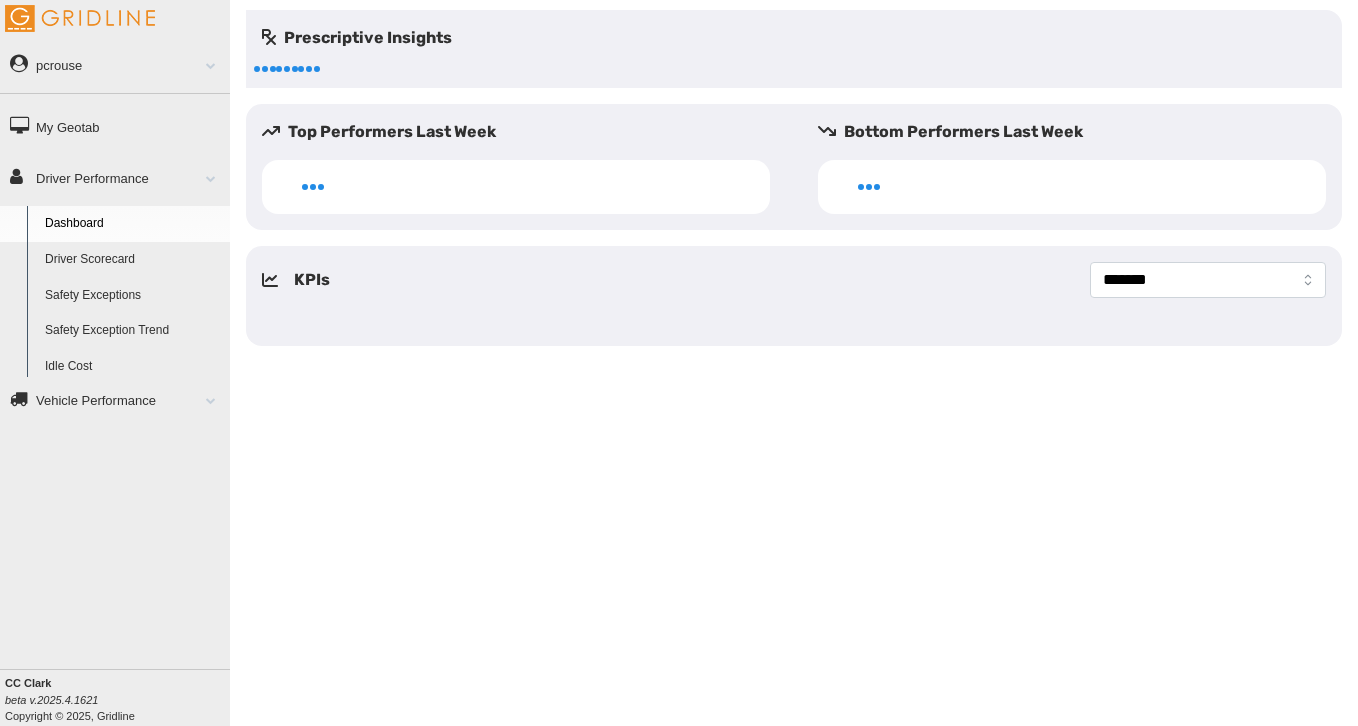 scroll, scrollTop: 0, scrollLeft: 0, axis: both 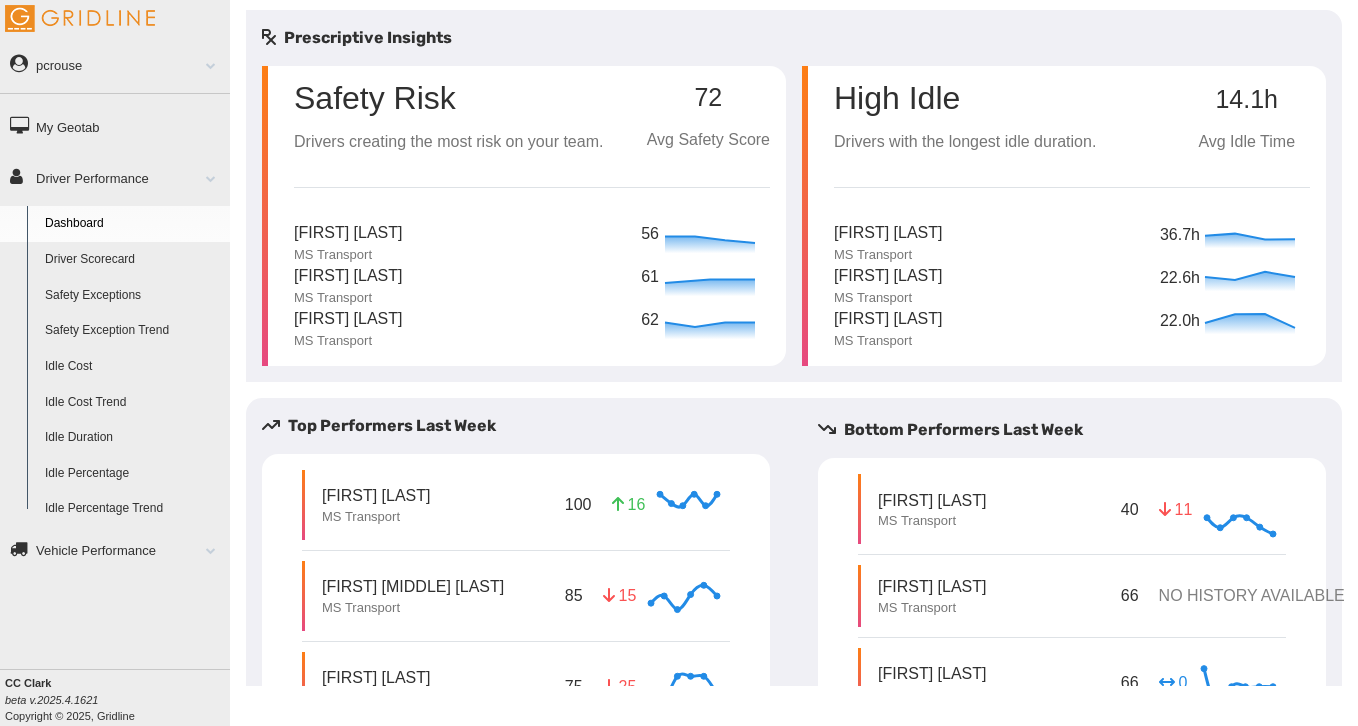 click on "Driver Scorecard" at bounding box center [133, 260] 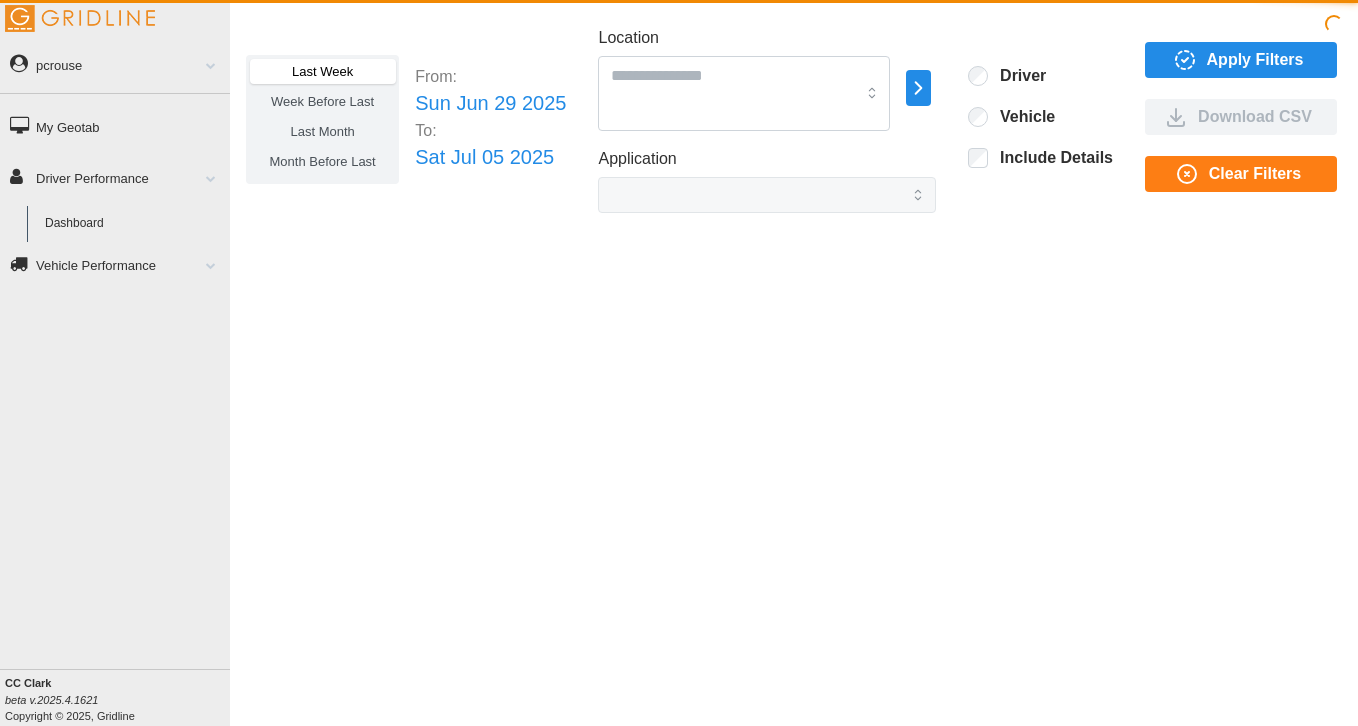 scroll, scrollTop: 0, scrollLeft: 0, axis: both 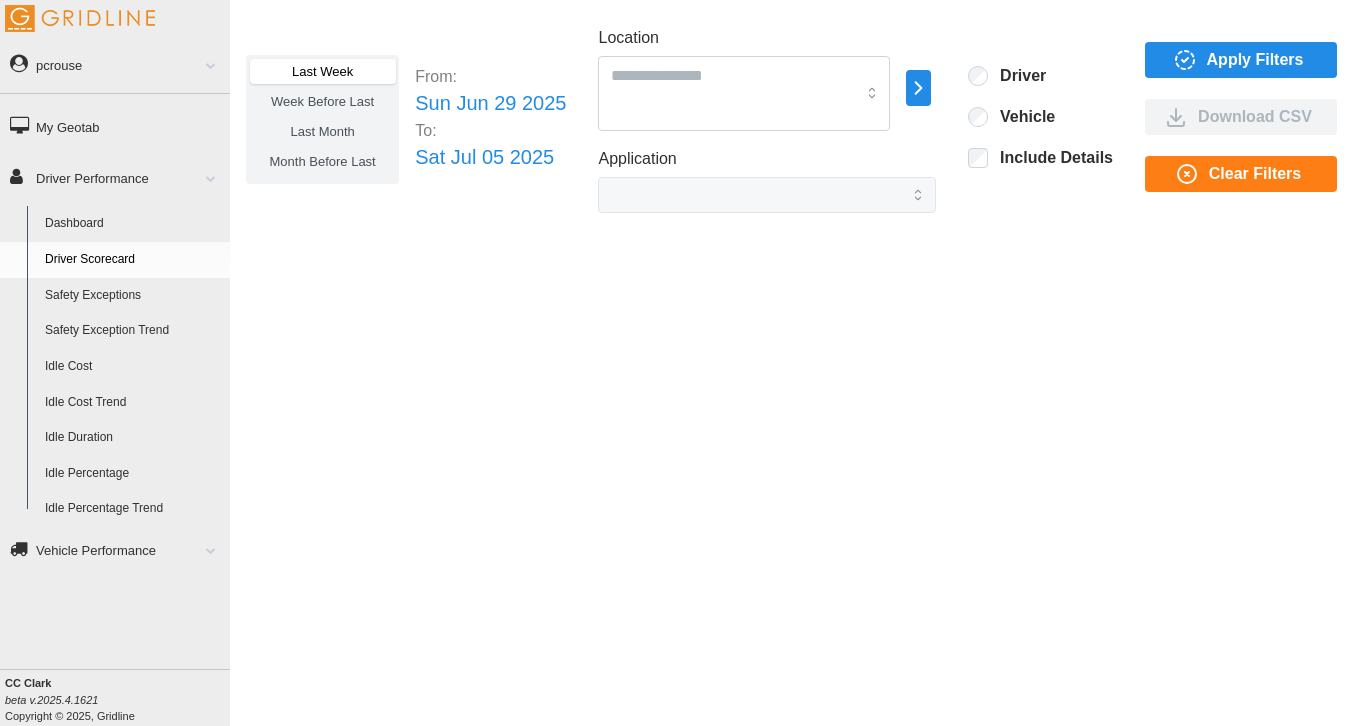 click at bounding box center (918, 88) 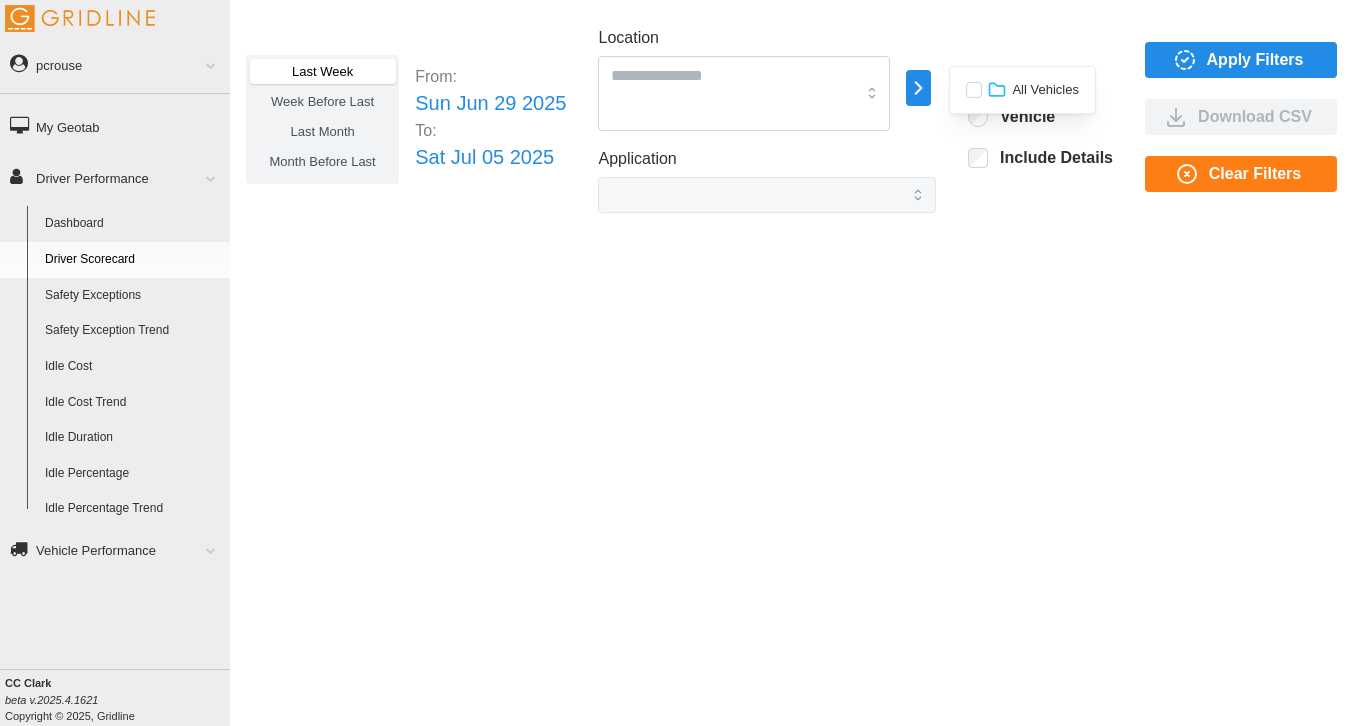click at bounding box center [918, 88] 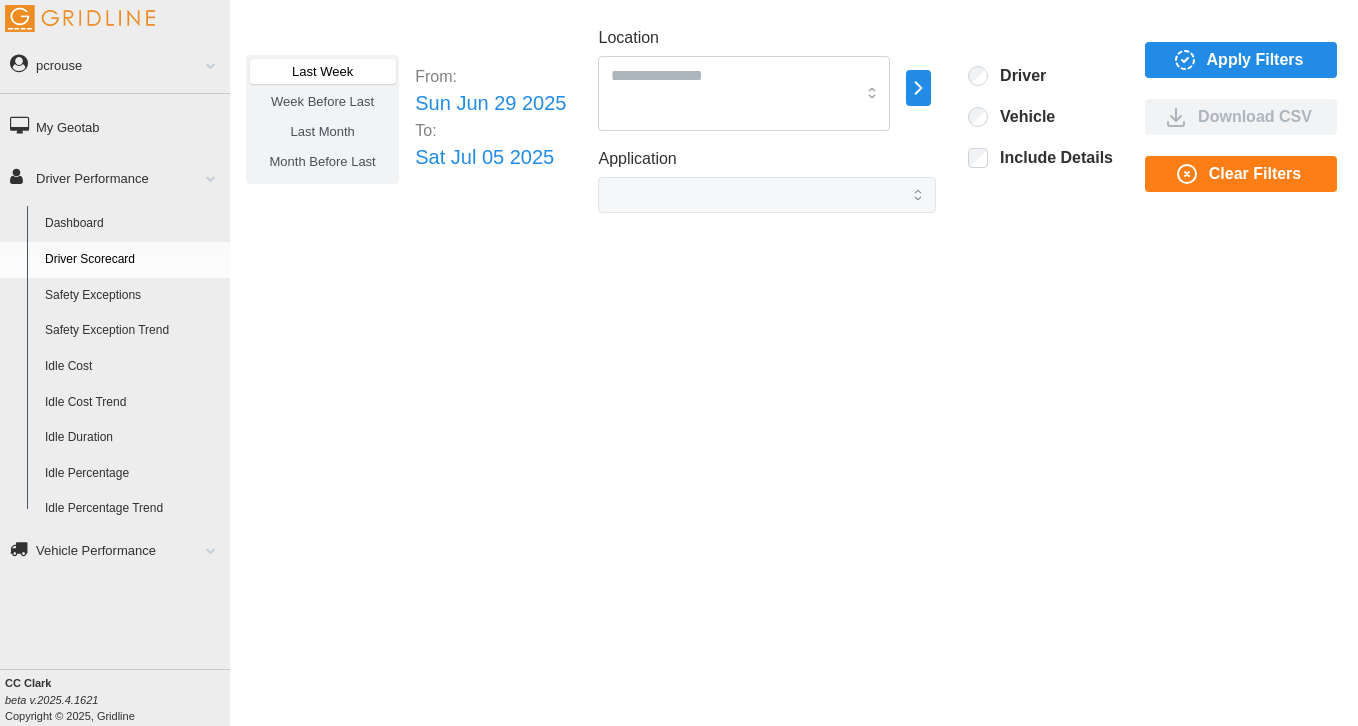 click on "Apply Filters" at bounding box center [1255, 60] 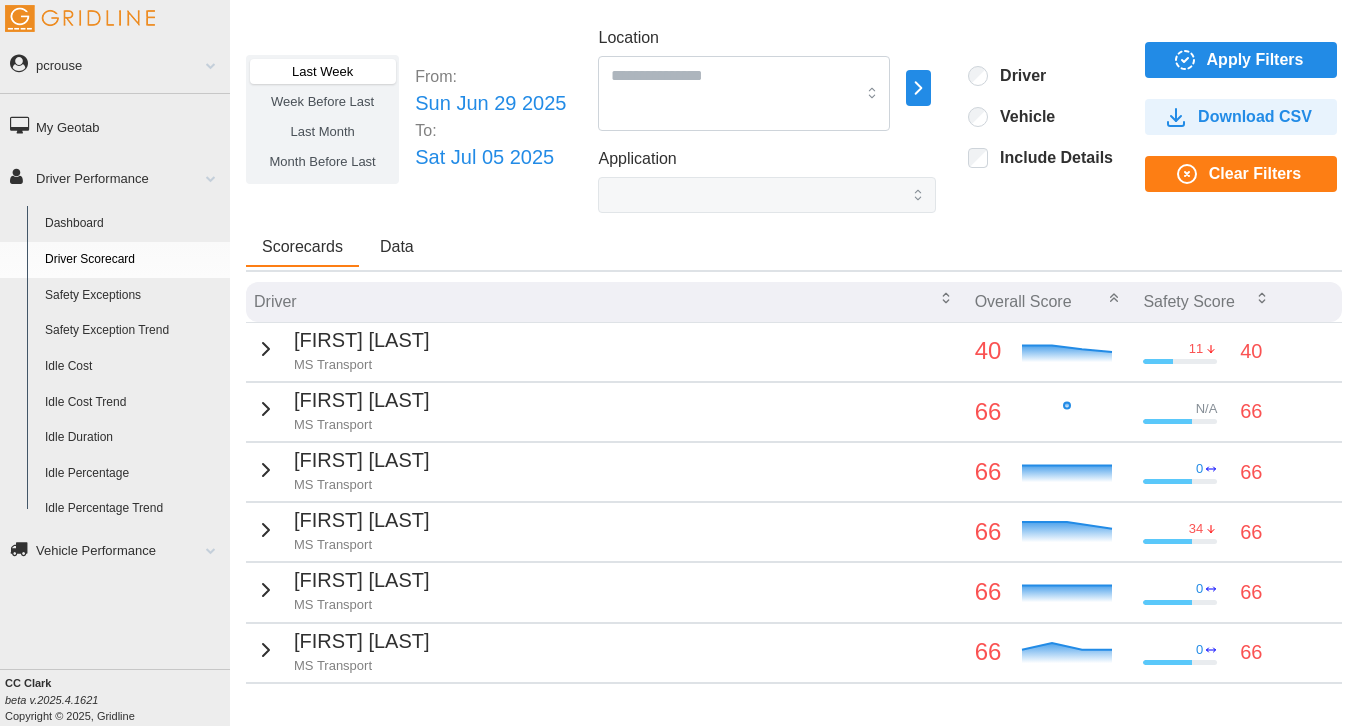click on "Apply Filters" at bounding box center (1255, 60) 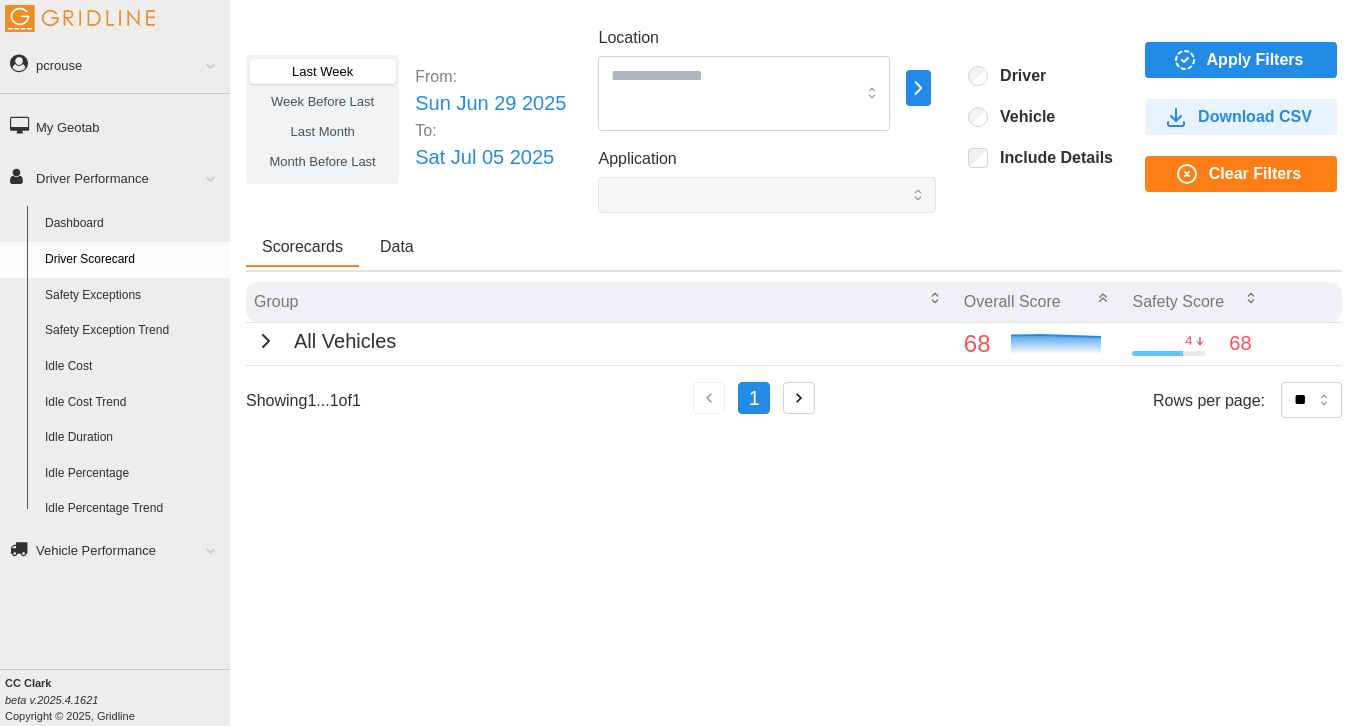 click at bounding box center [266, 341] 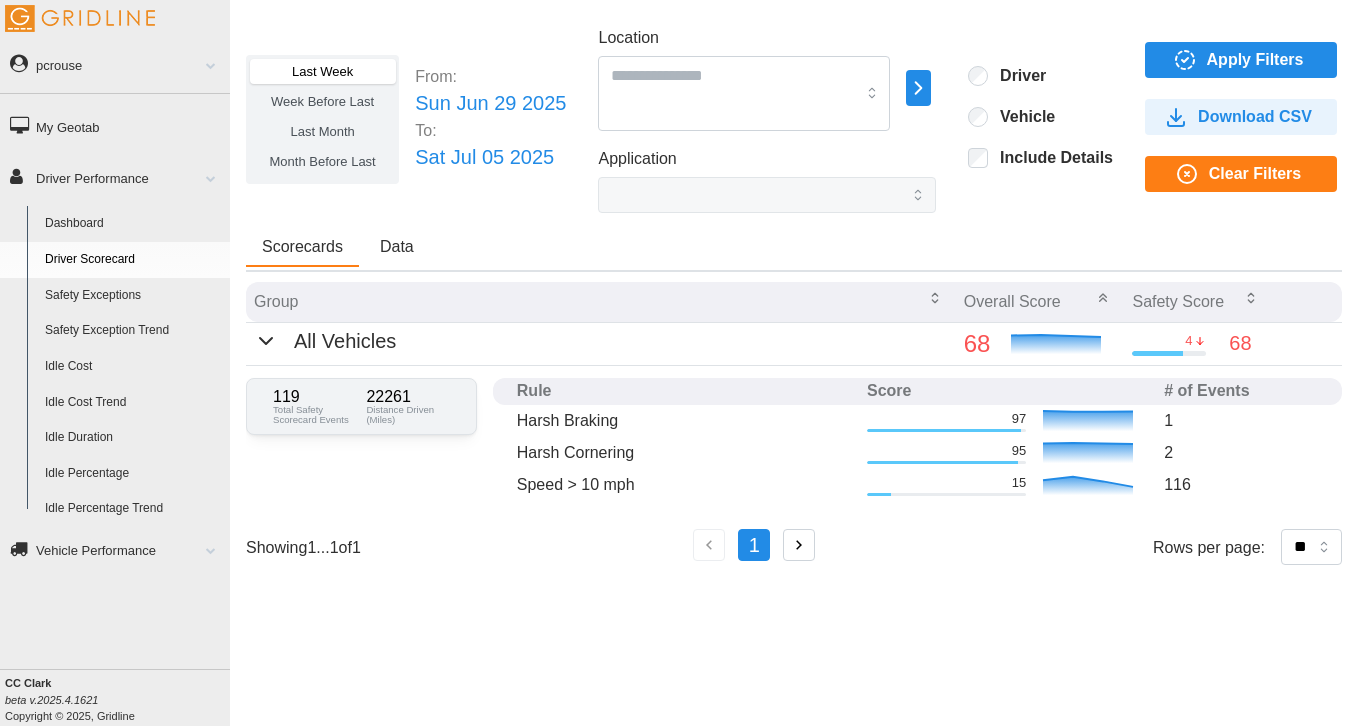 click at bounding box center (918, 88) 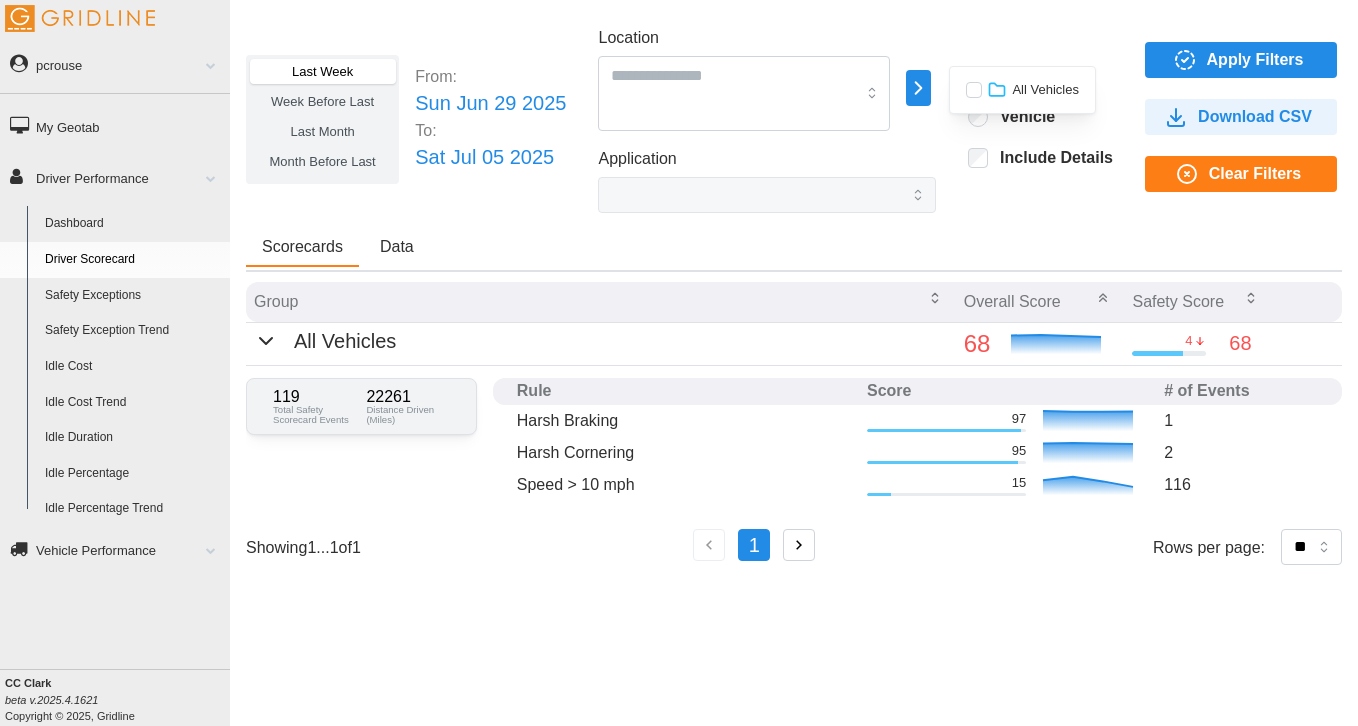 click at bounding box center (974, 90) 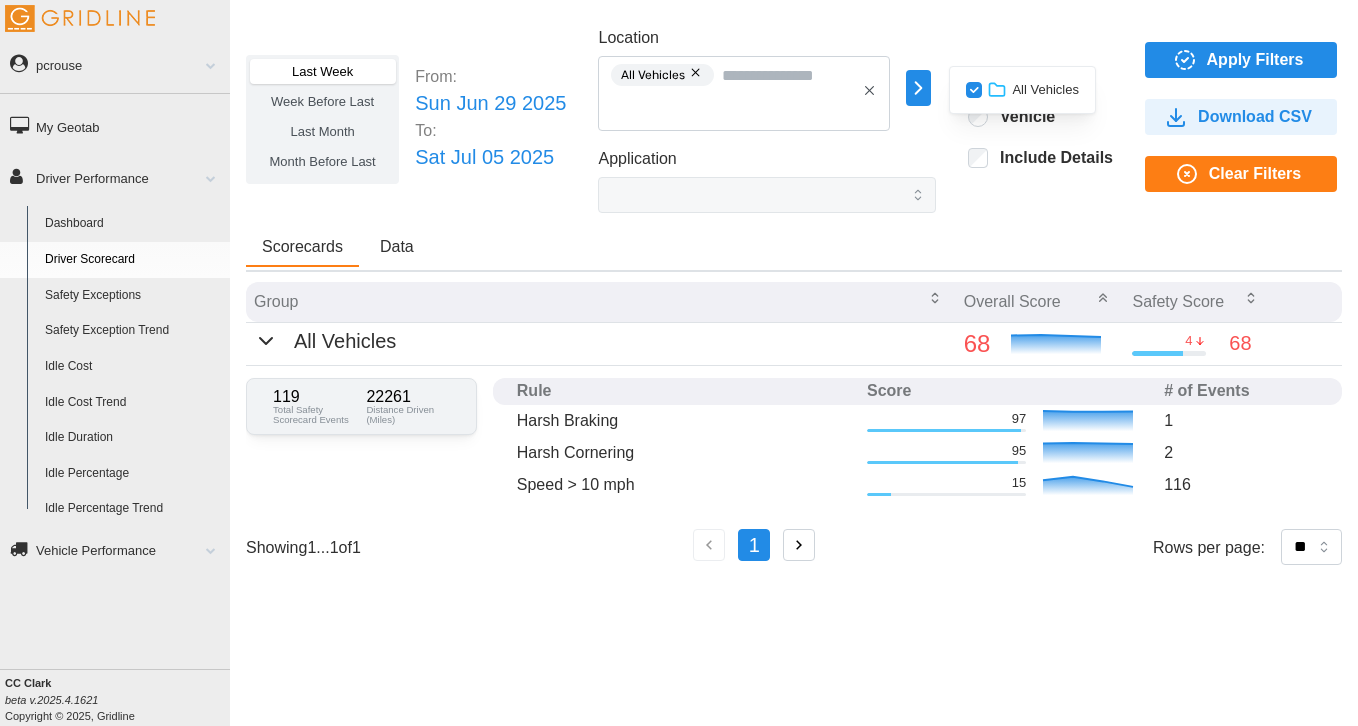 click on "All Vehicles" at bounding box center (1045, 90) 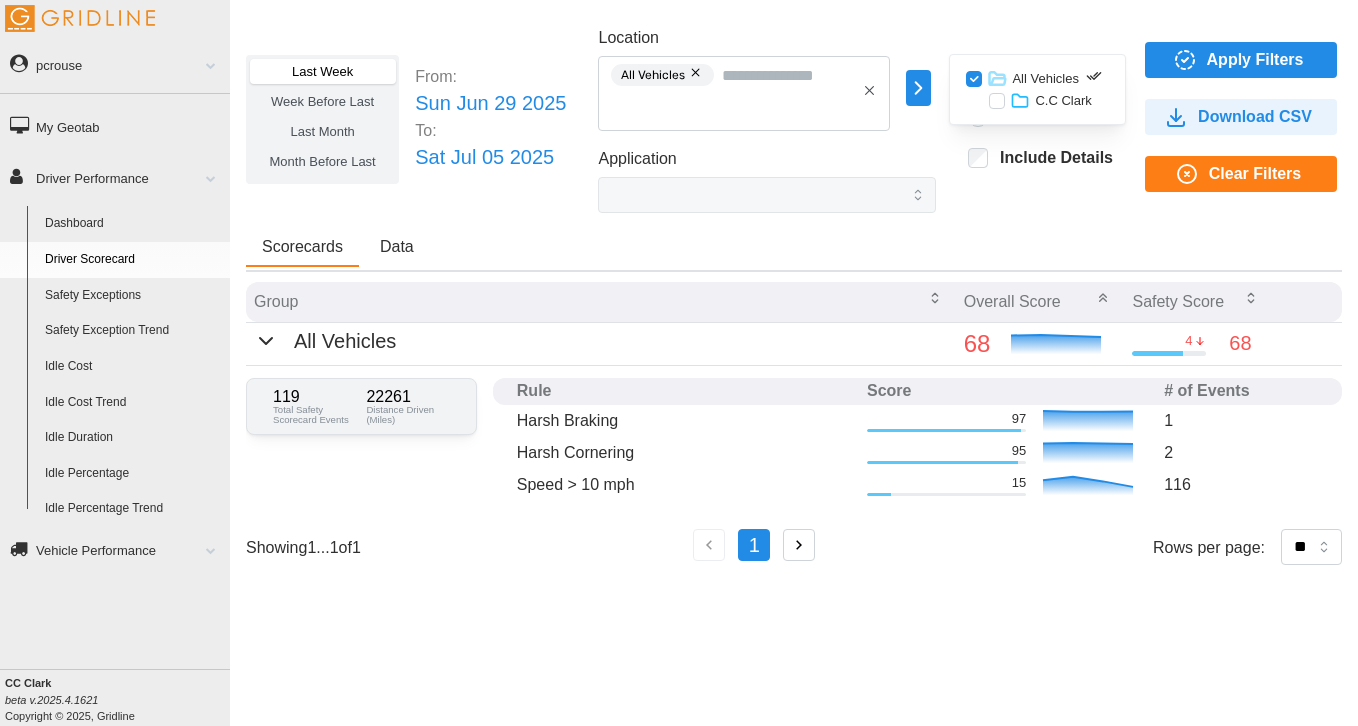 click at bounding box center (997, 101) 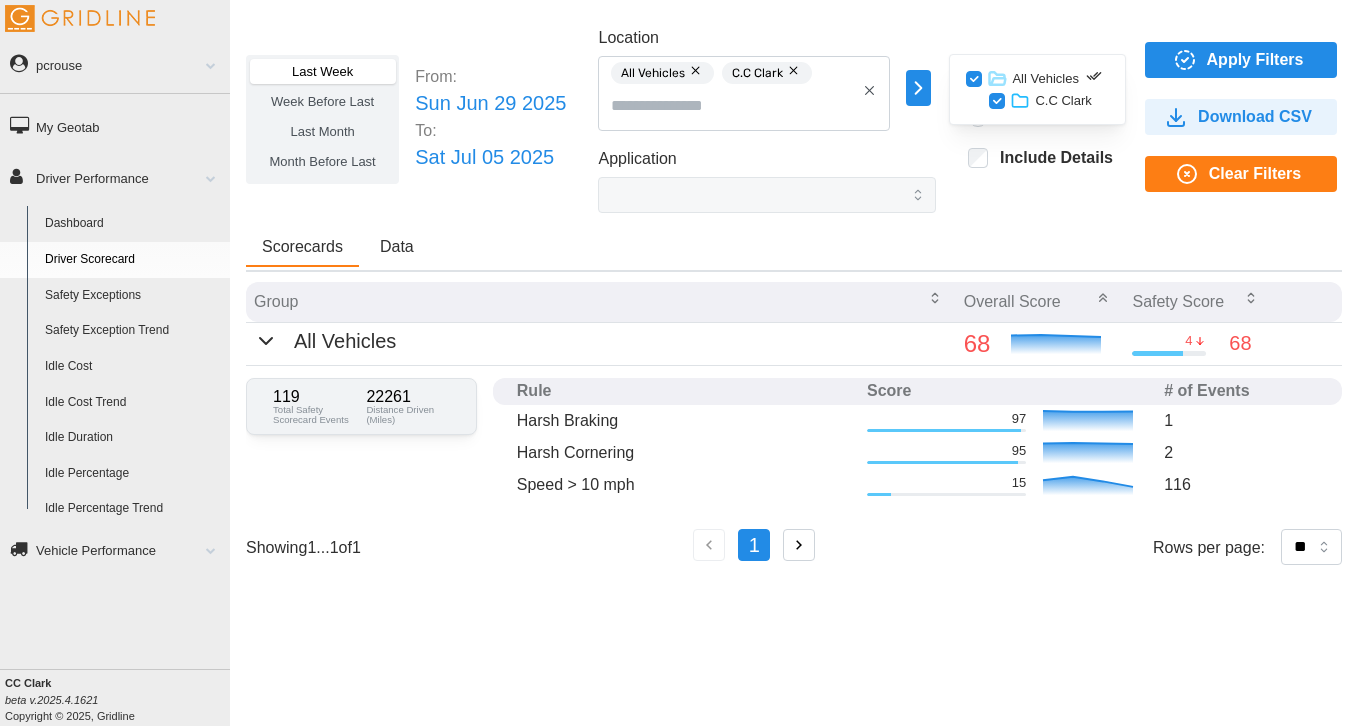 click on "C.C Clark" at bounding box center [1063, 101] 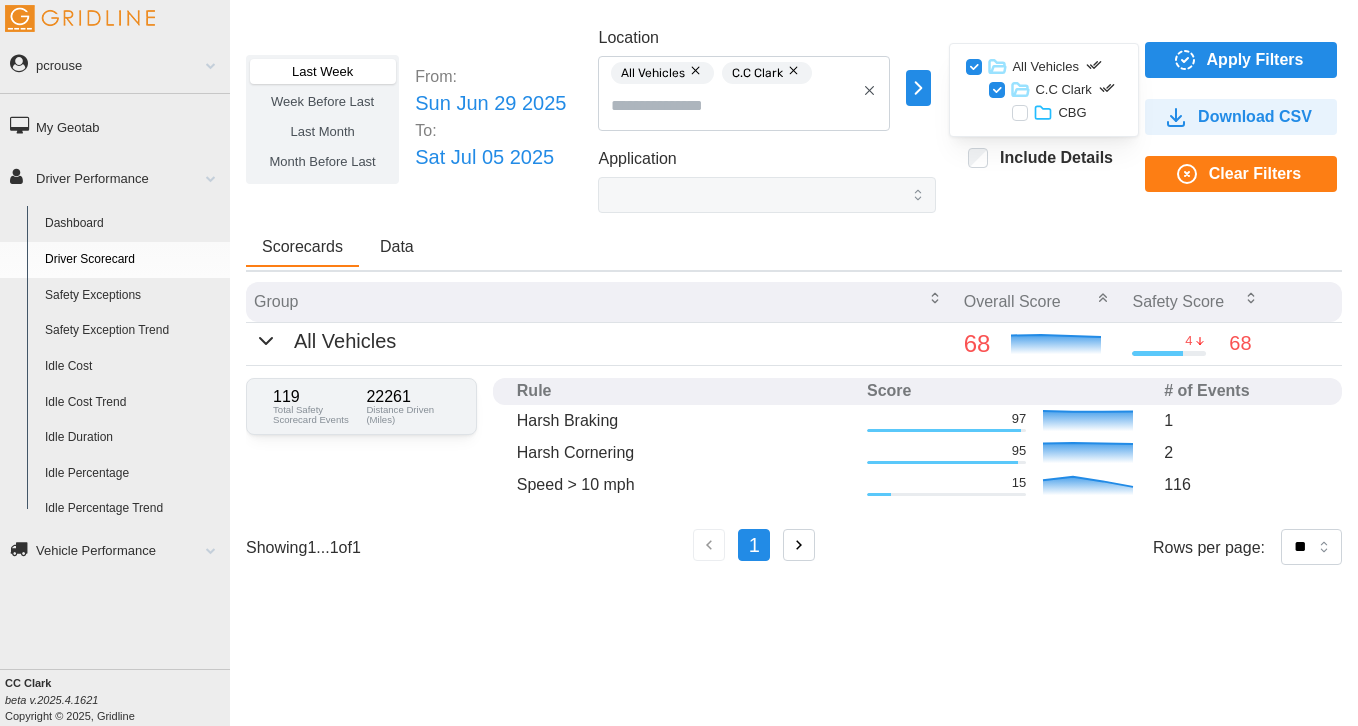 click at bounding box center [997, 90] 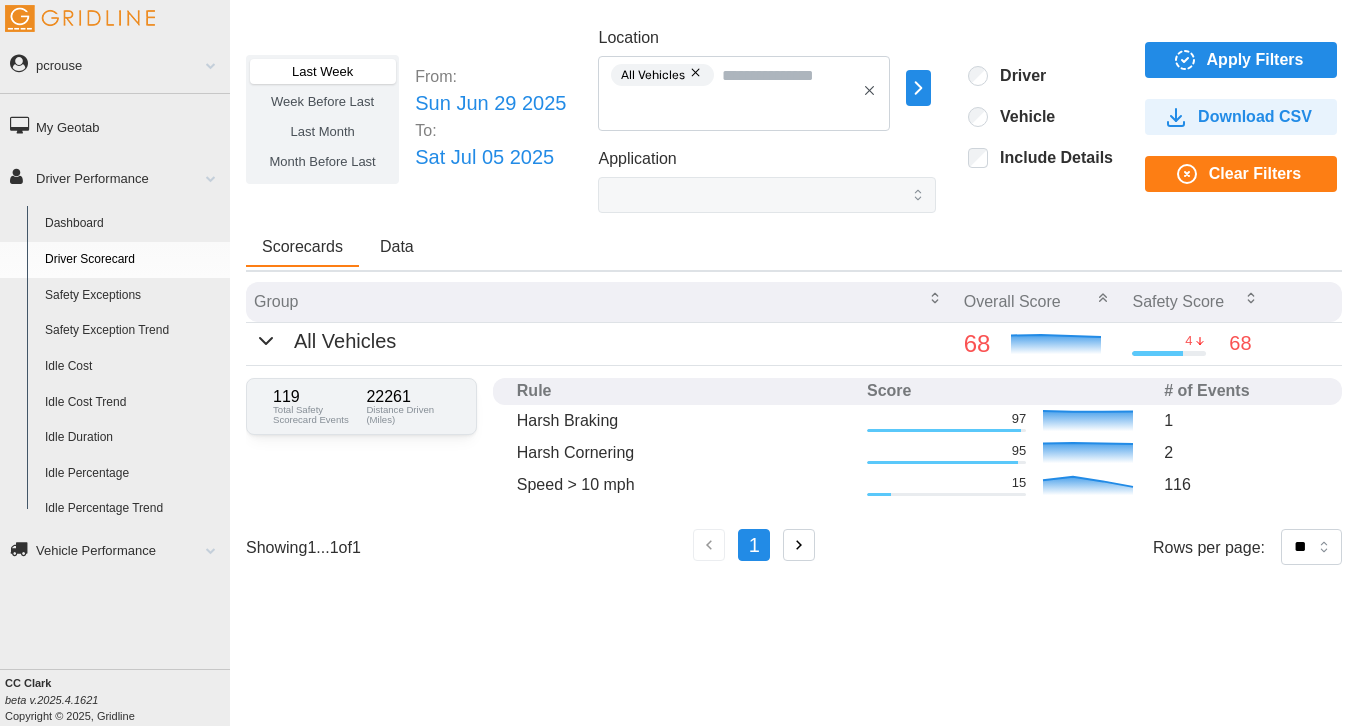 click on "Apply Filters" at bounding box center [1255, 60] 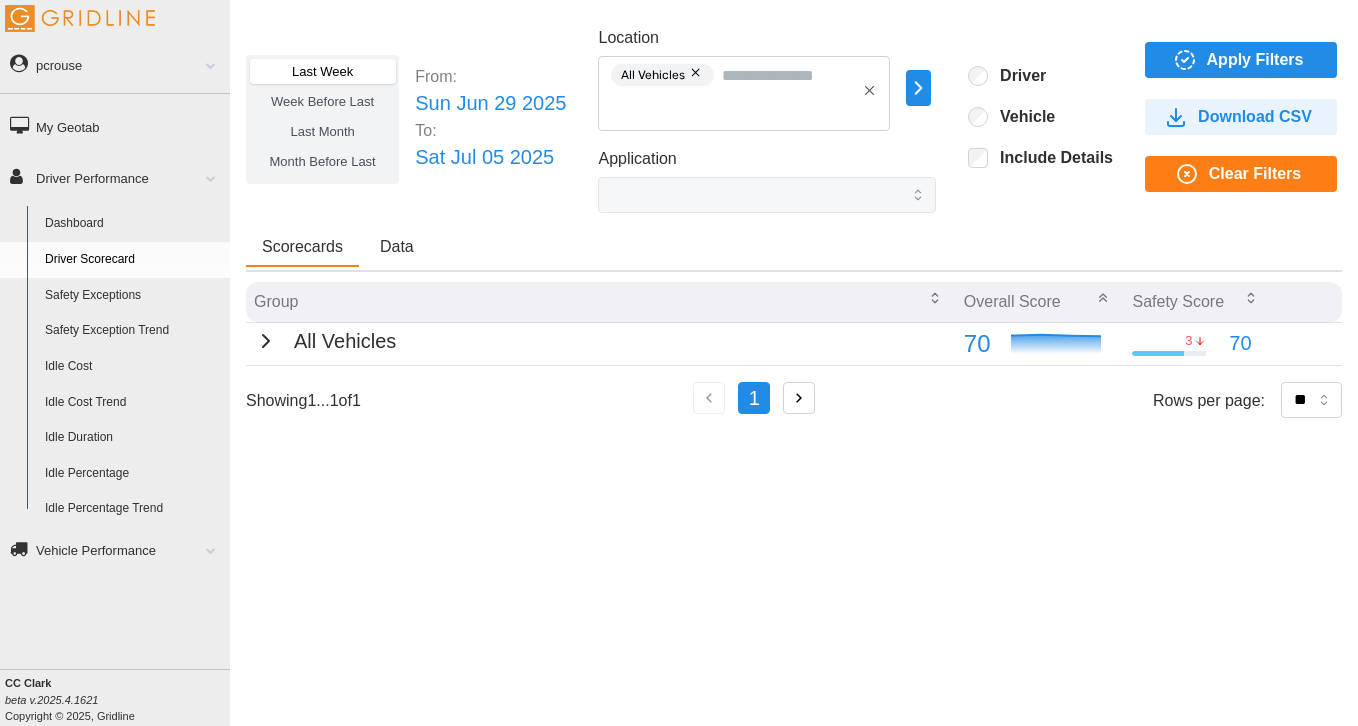 click at bounding box center (266, 341) 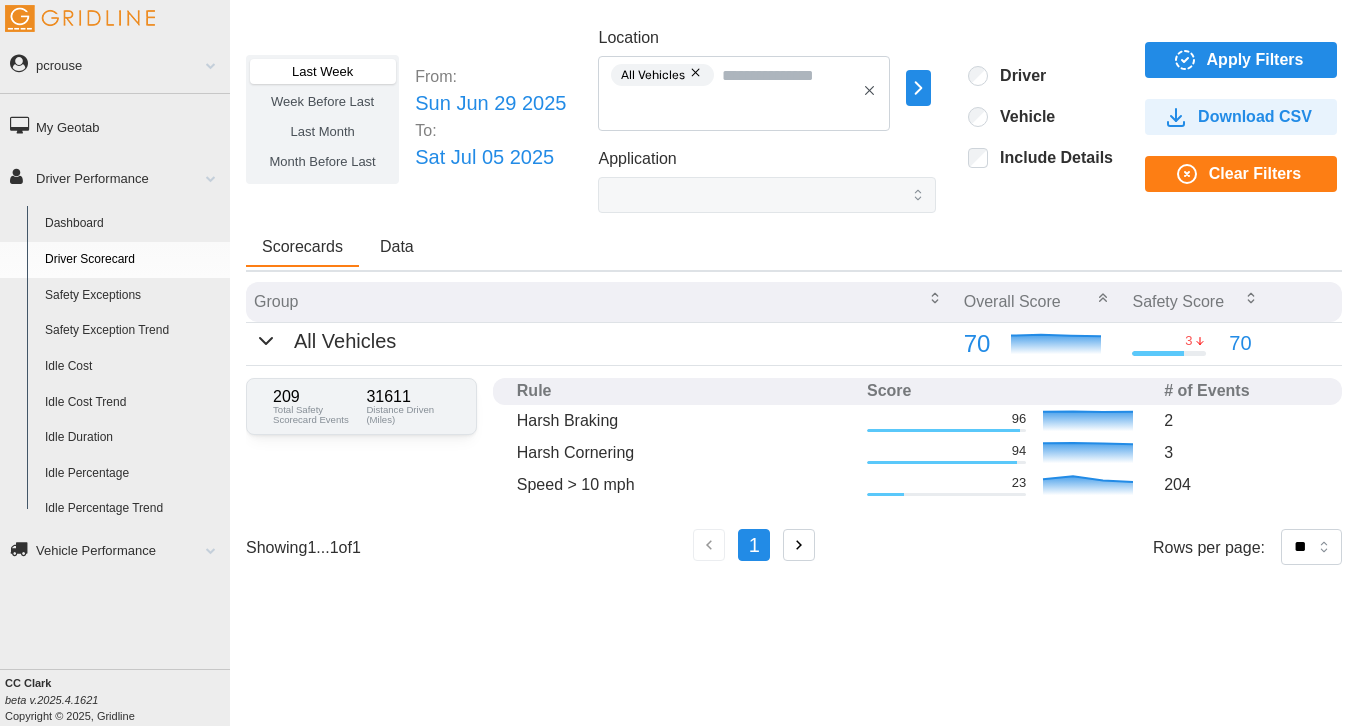 click on "Apply Filters" at bounding box center (1255, 60) 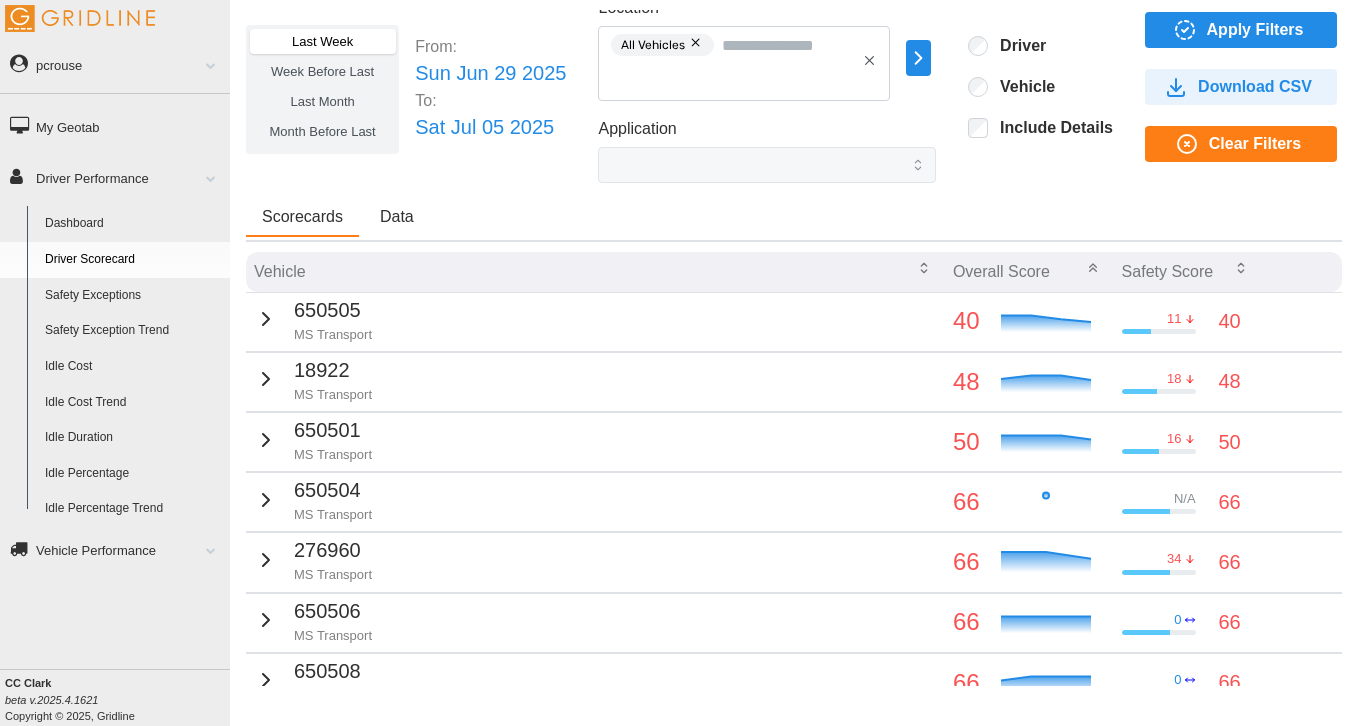 scroll, scrollTop: 21, scrollLeft: 0, axis: vertical 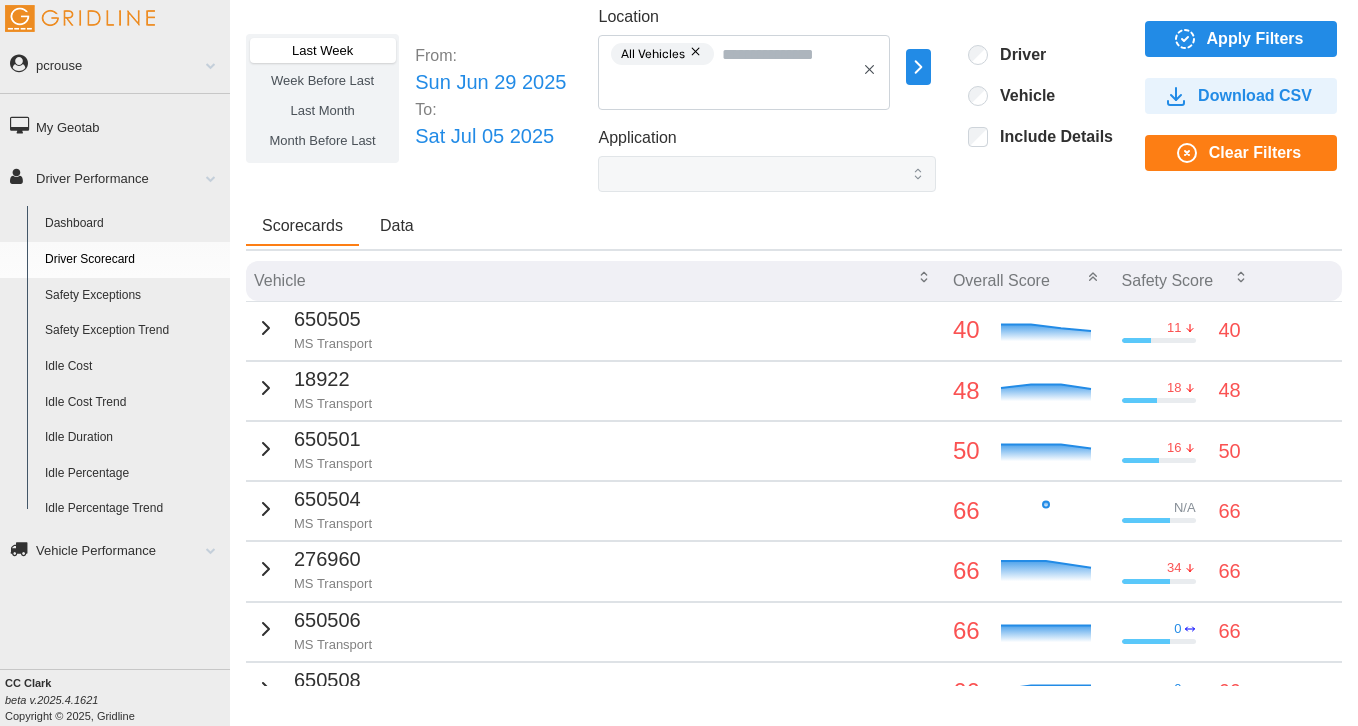 click on "650504 MS Transport" at bounding box center [595, 330] 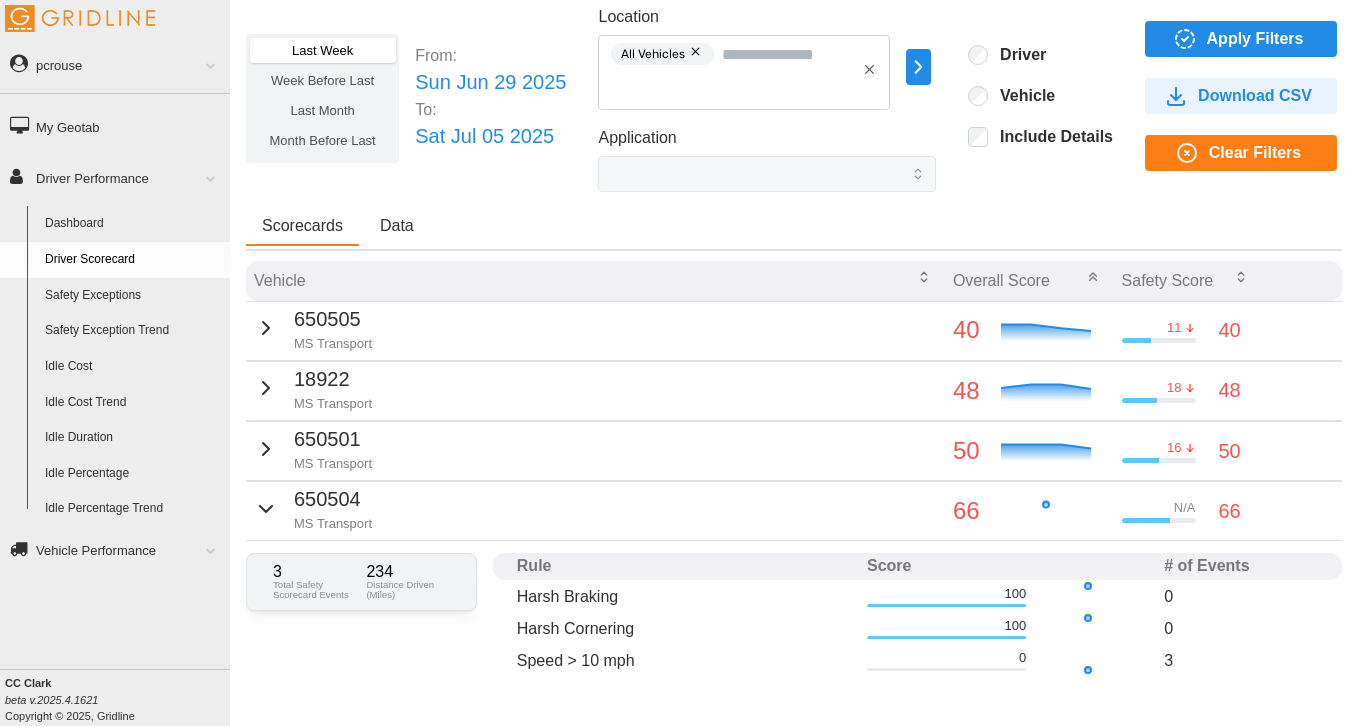 scroll, scrollTop: 121, scrollLeft: 0, axis: vertical 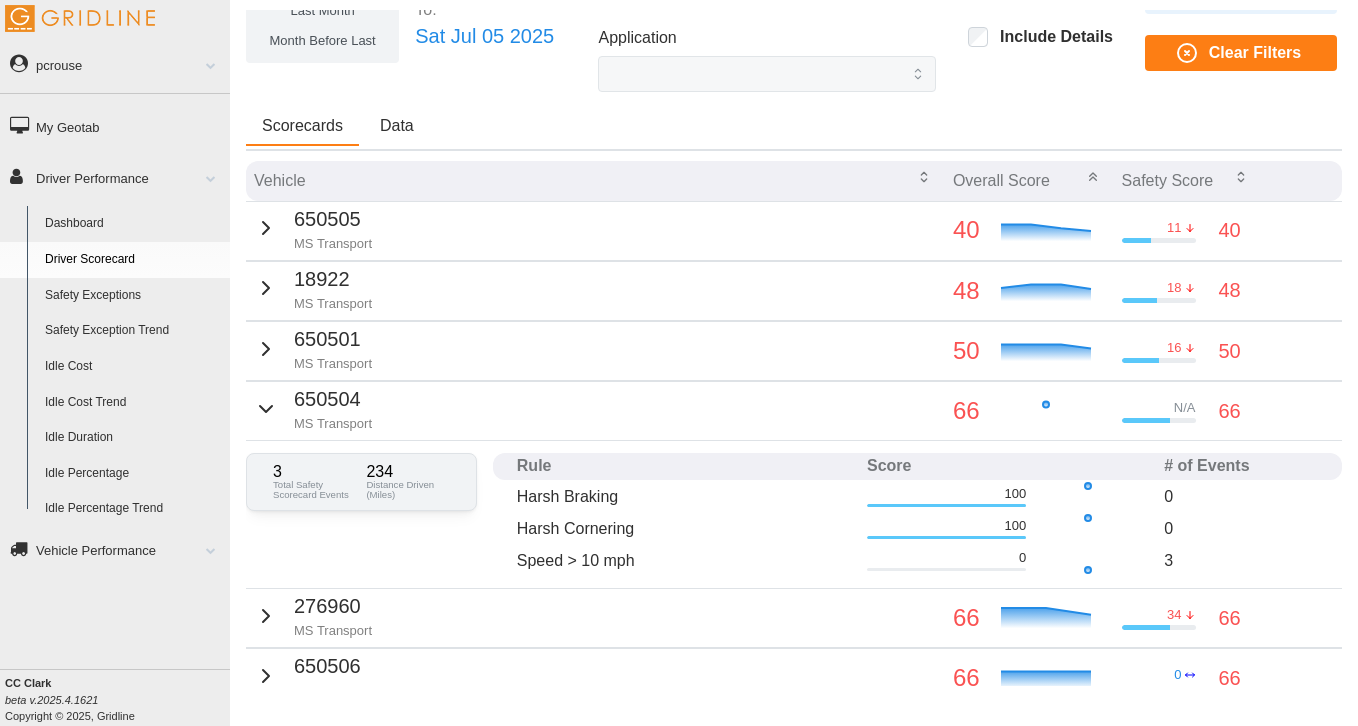 click at bounding box center (266, 409) 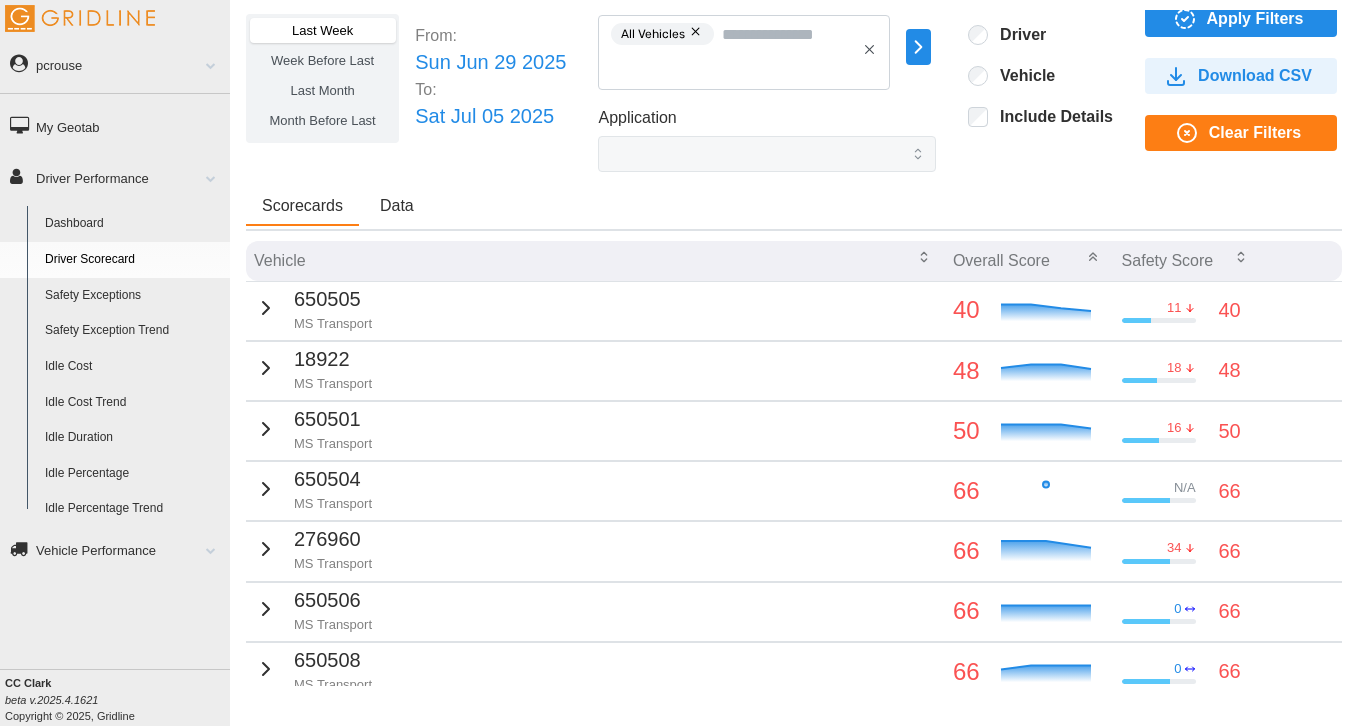 scroll, scrollTop: 0, scrollLeft: 0, axis: both 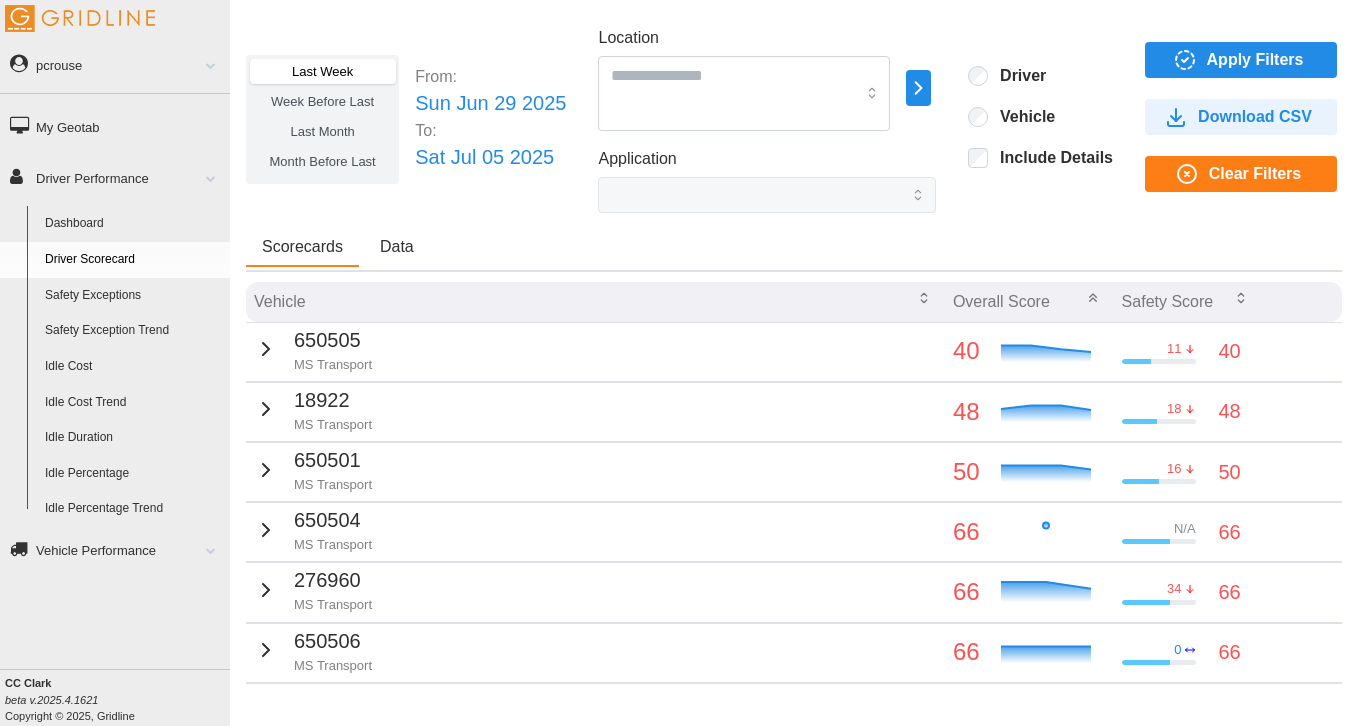 click on "Apply Filters" at bounding box center (1255, 60) 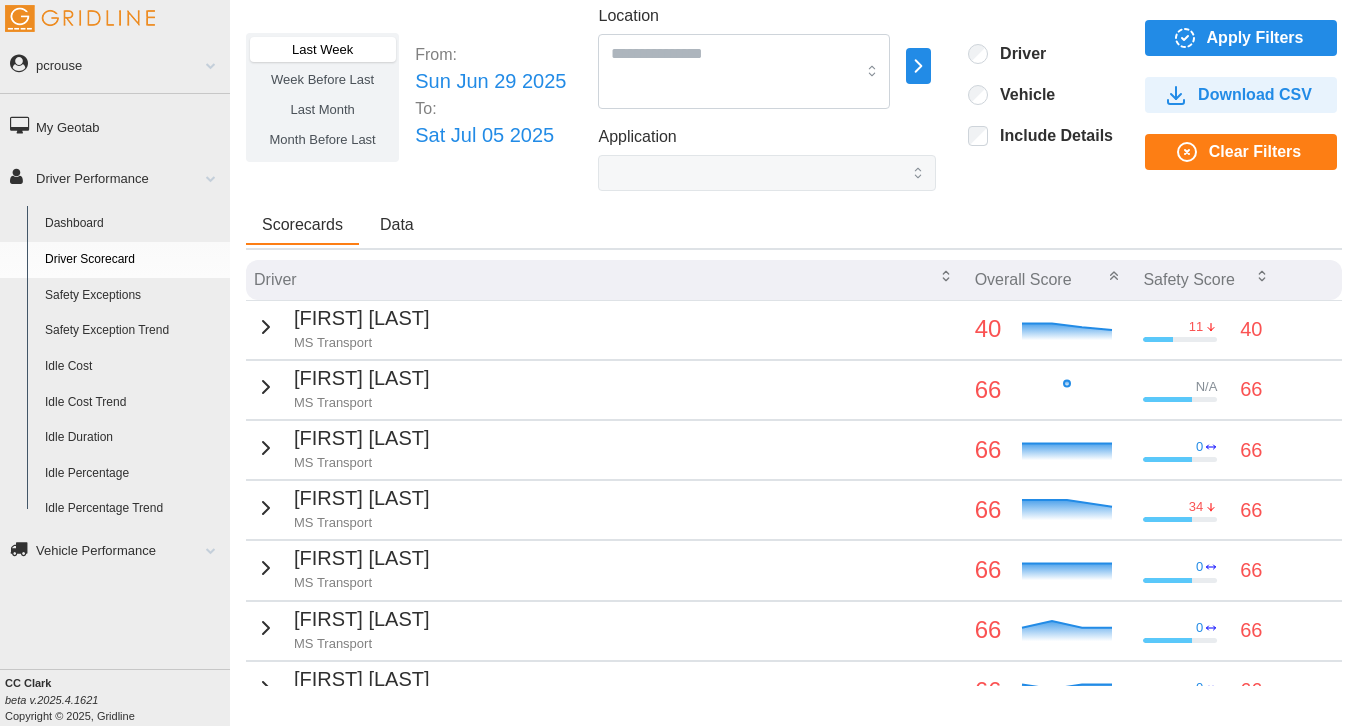 scroll, scrollTop: 21, scrollLeft: 0, axis: vertical 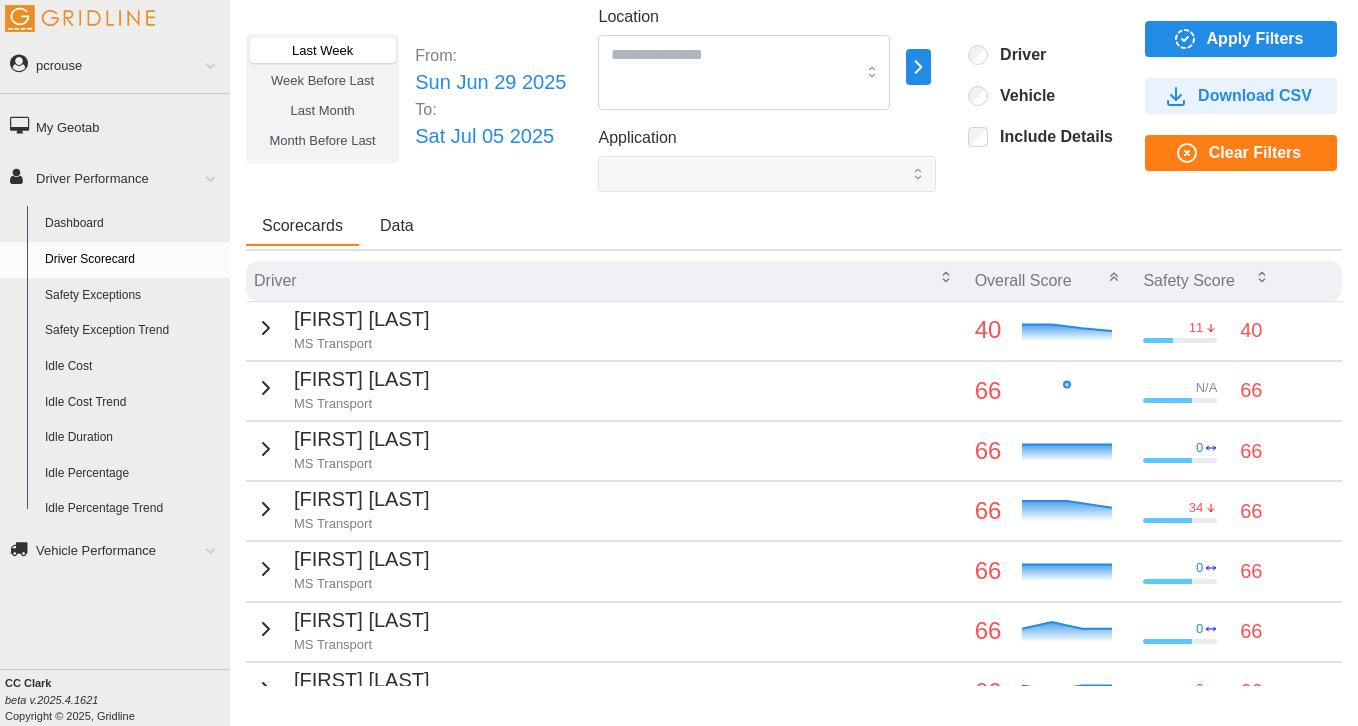 click at bounding box center (266, 328) 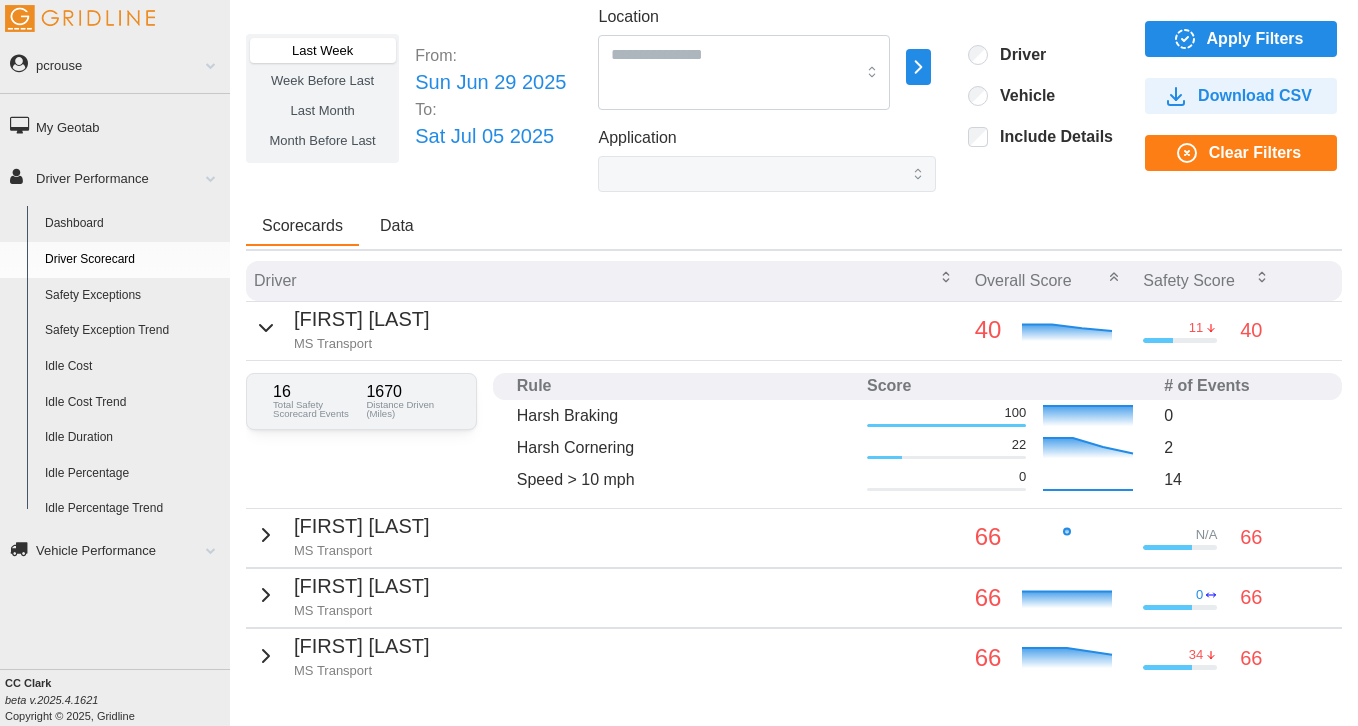 click on "14" at bounding box center (684, 415) 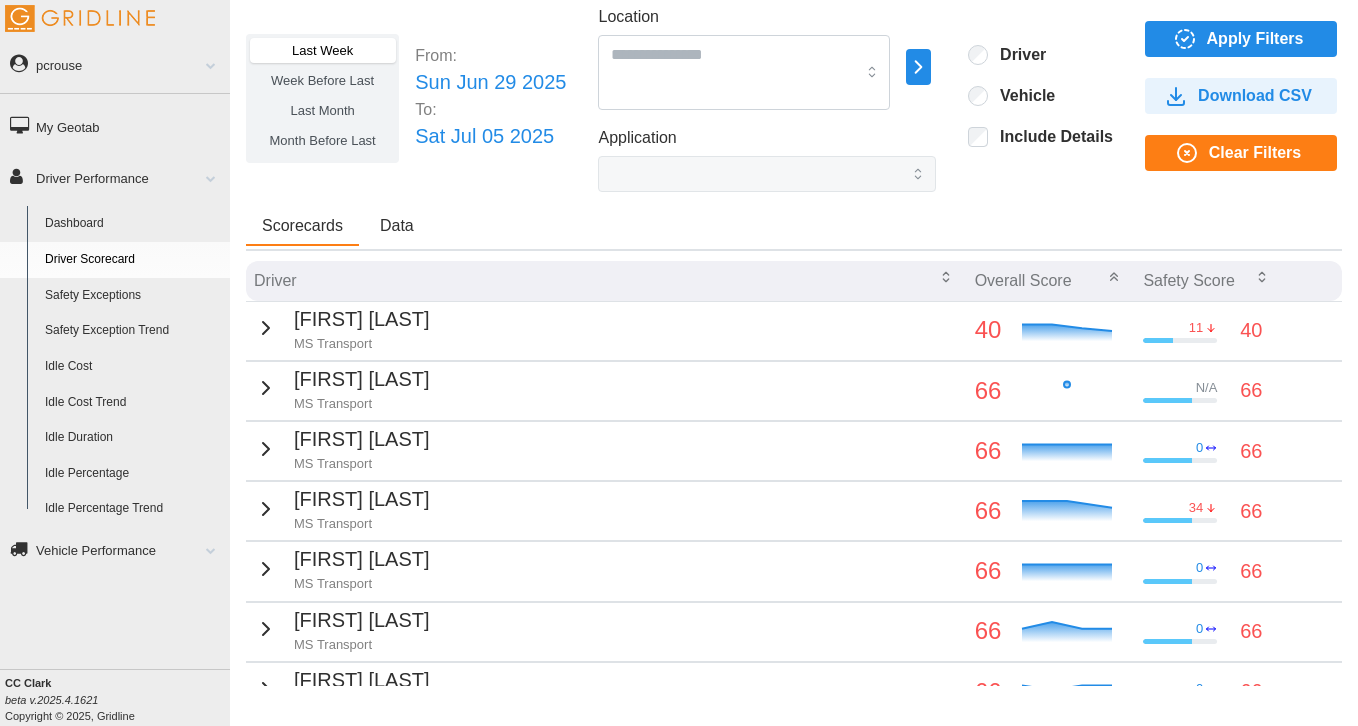 click at bounding box center [266, 328] 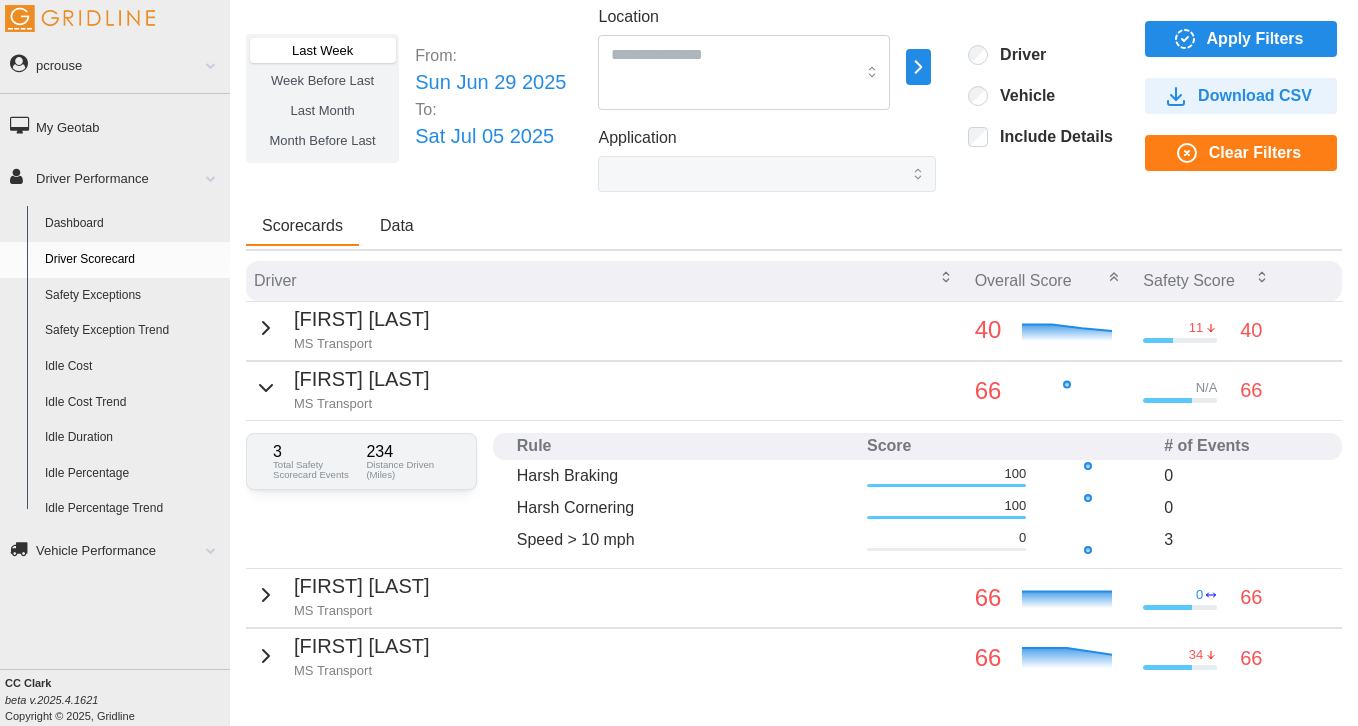 click at bounding box center [266, 388] 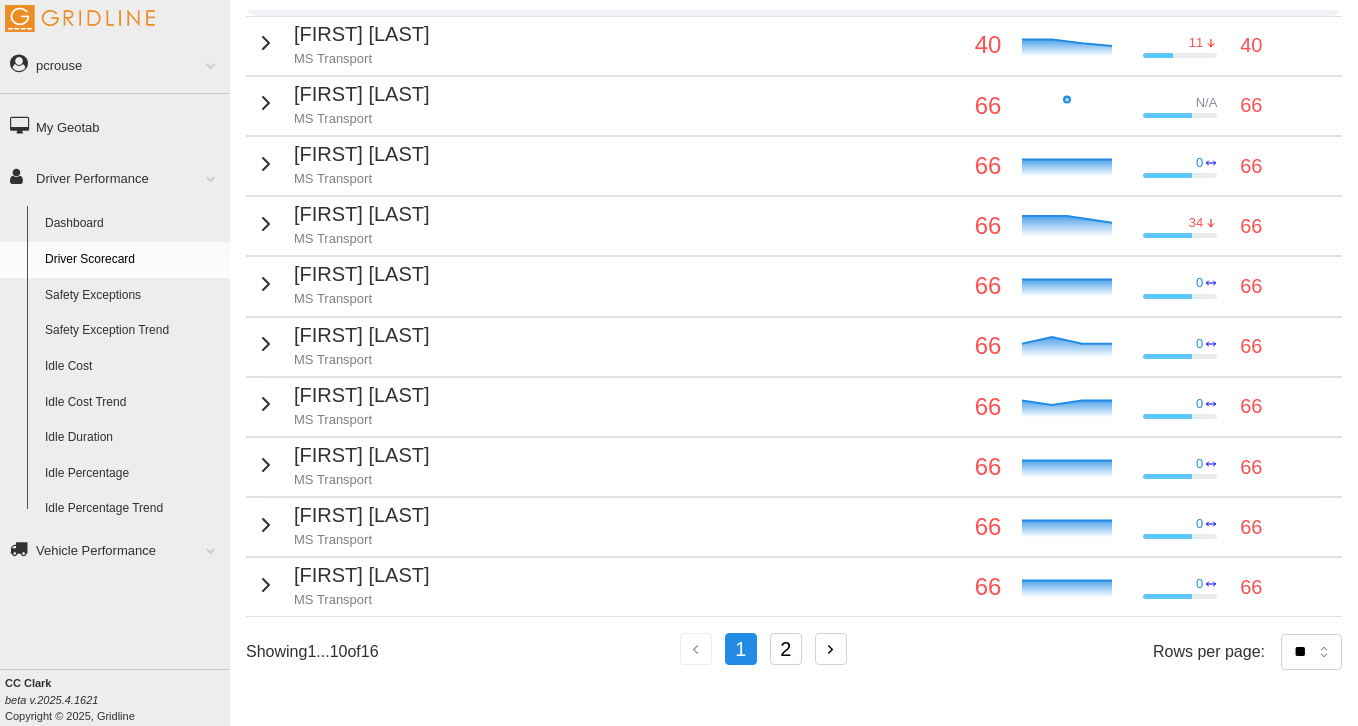 click on "2" at bounding box center (786, 649) 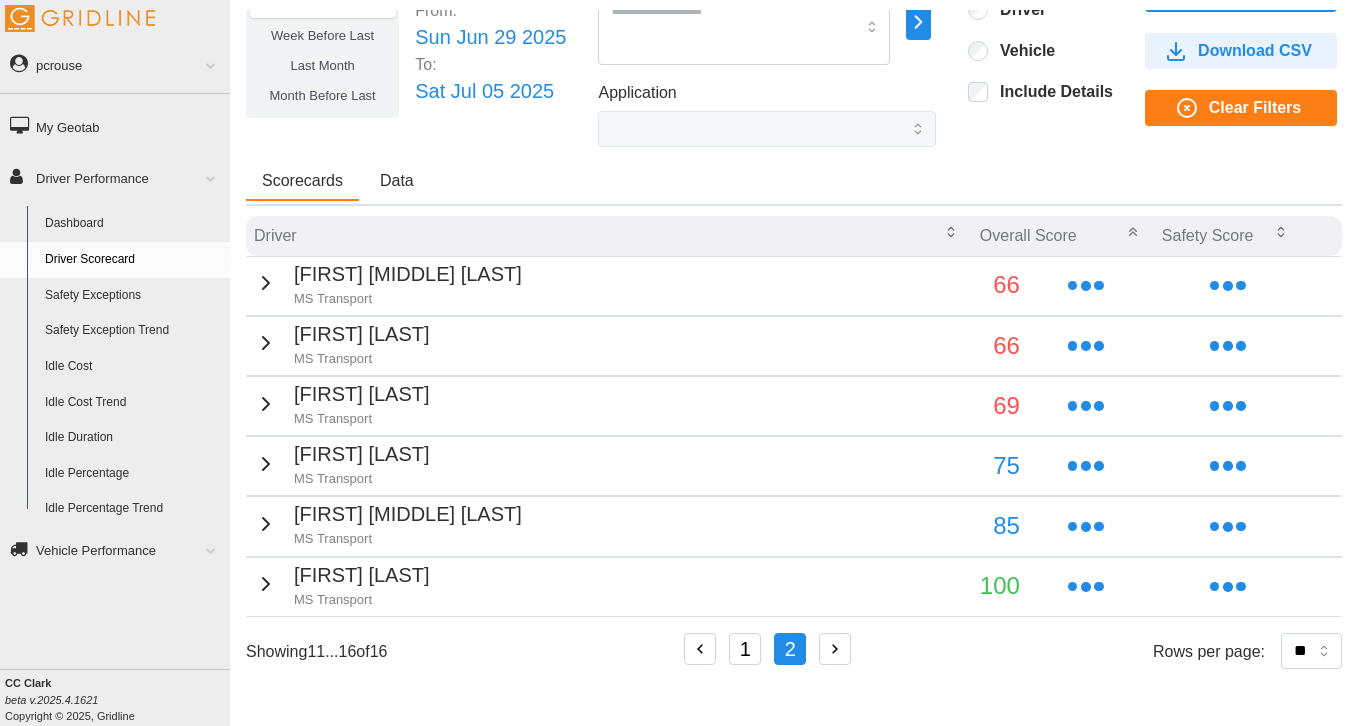 scroll, scrollTop: 81, scrollLeft: 0, axis: vertical 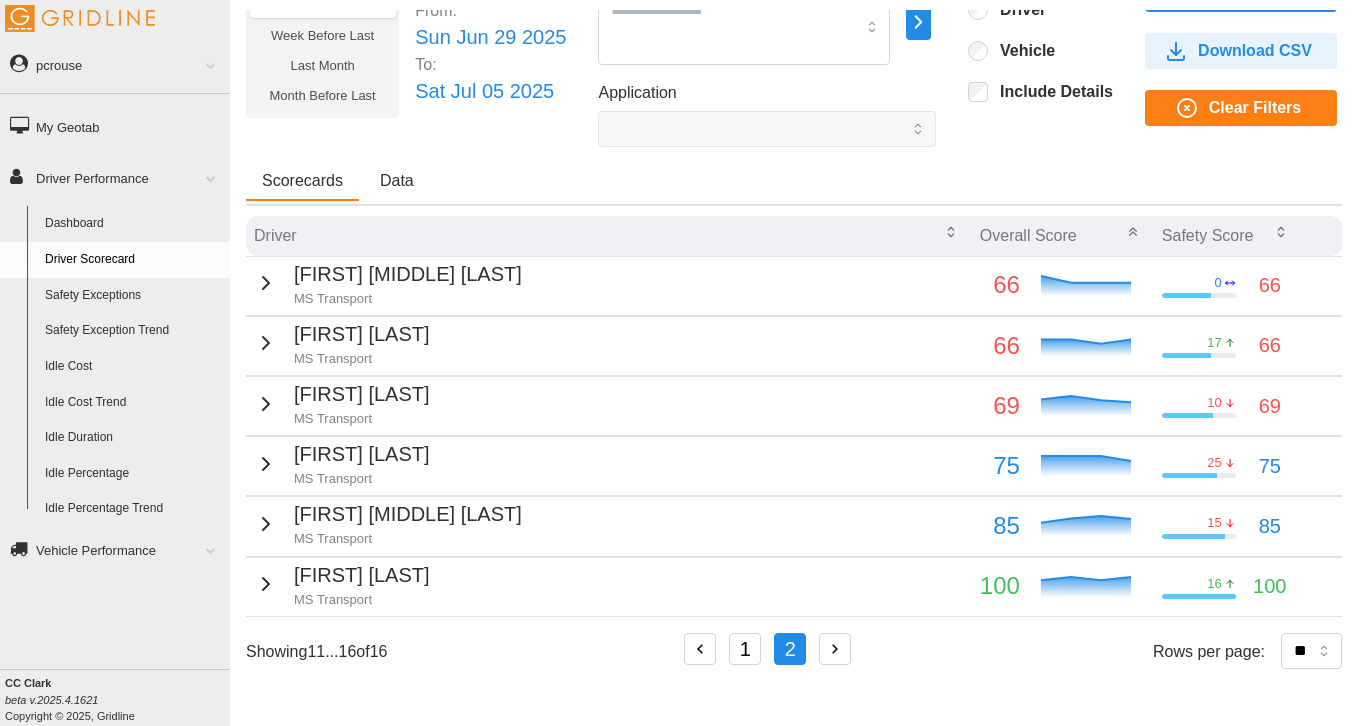 click at bounding box center [266, 283] 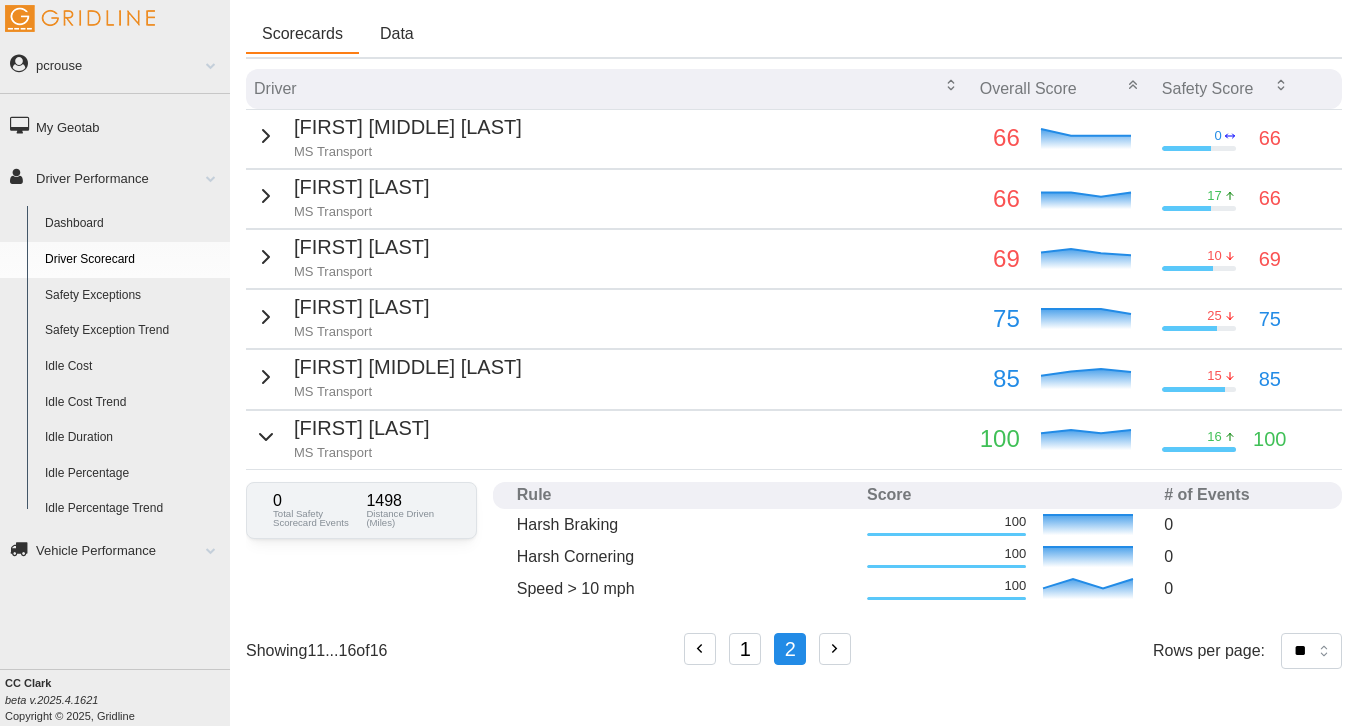 scroll, scrollTop: 213, scrollLeft: 0, axis: vertical 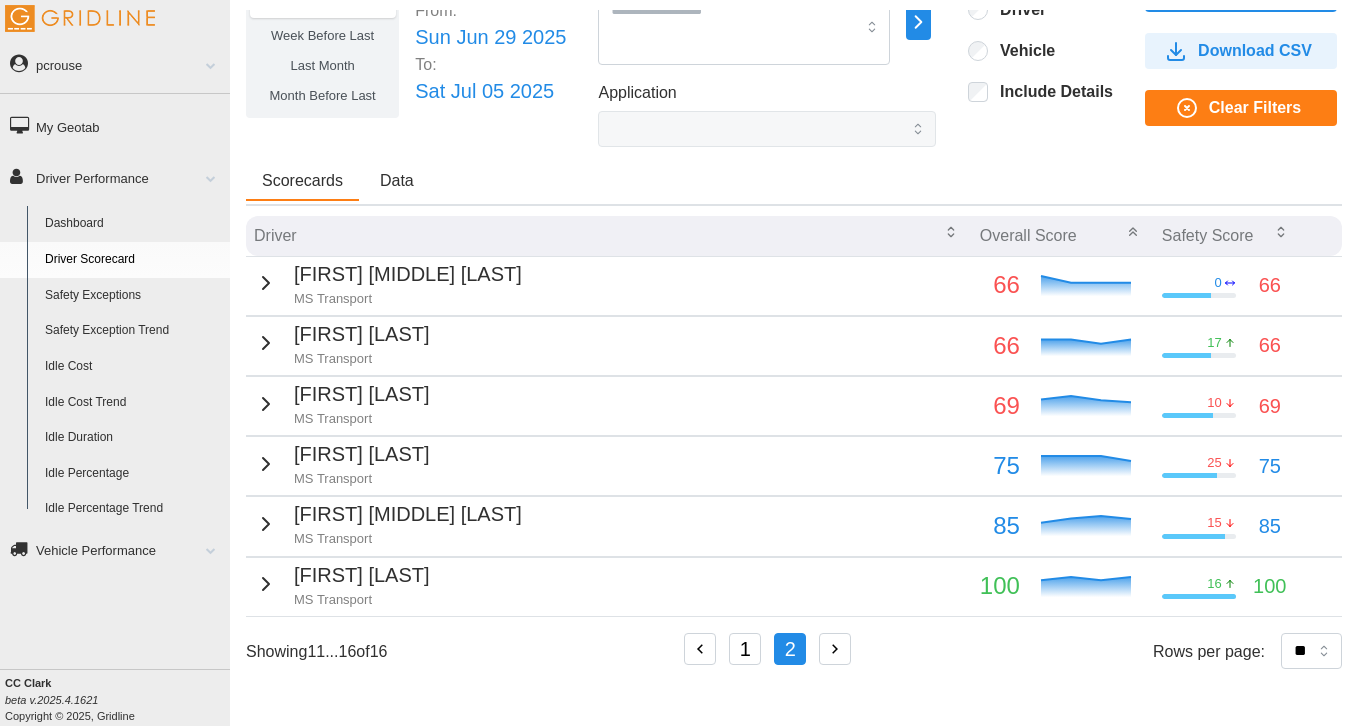 click at bounding box center (266, 283) 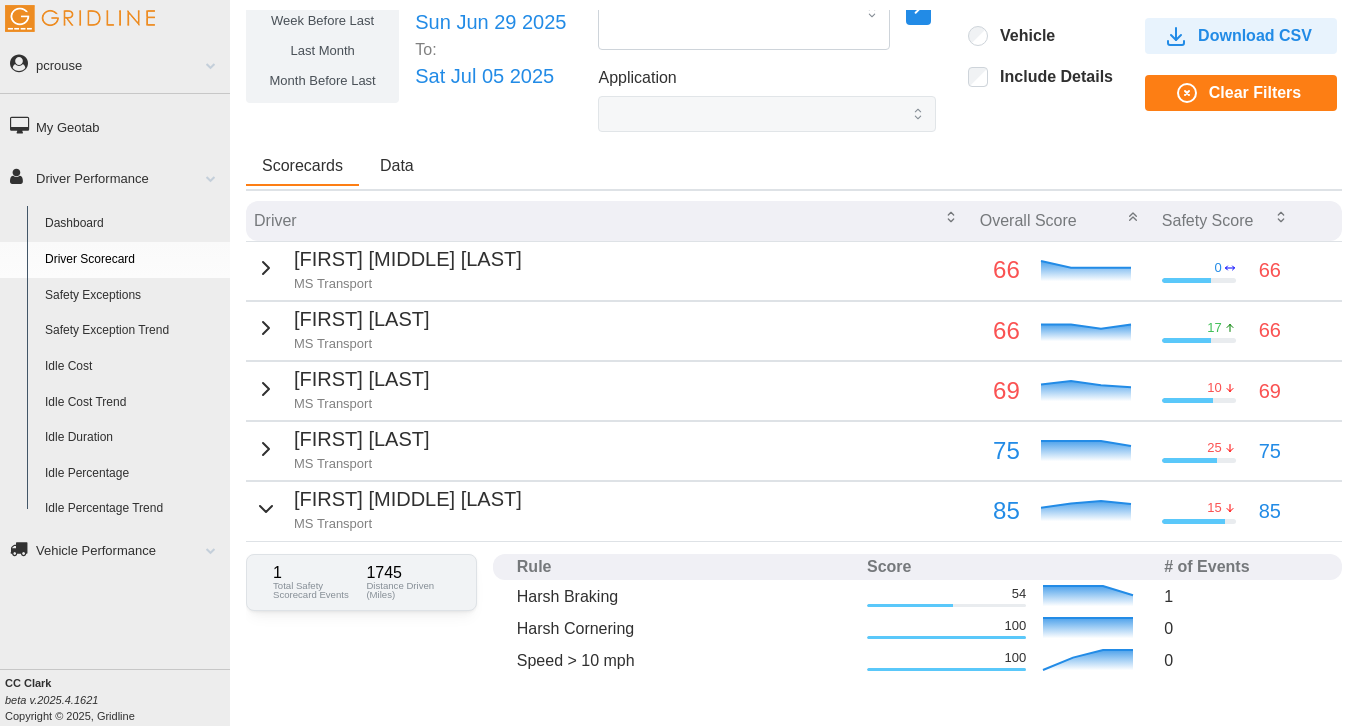 click at bounding box center [266, 509] 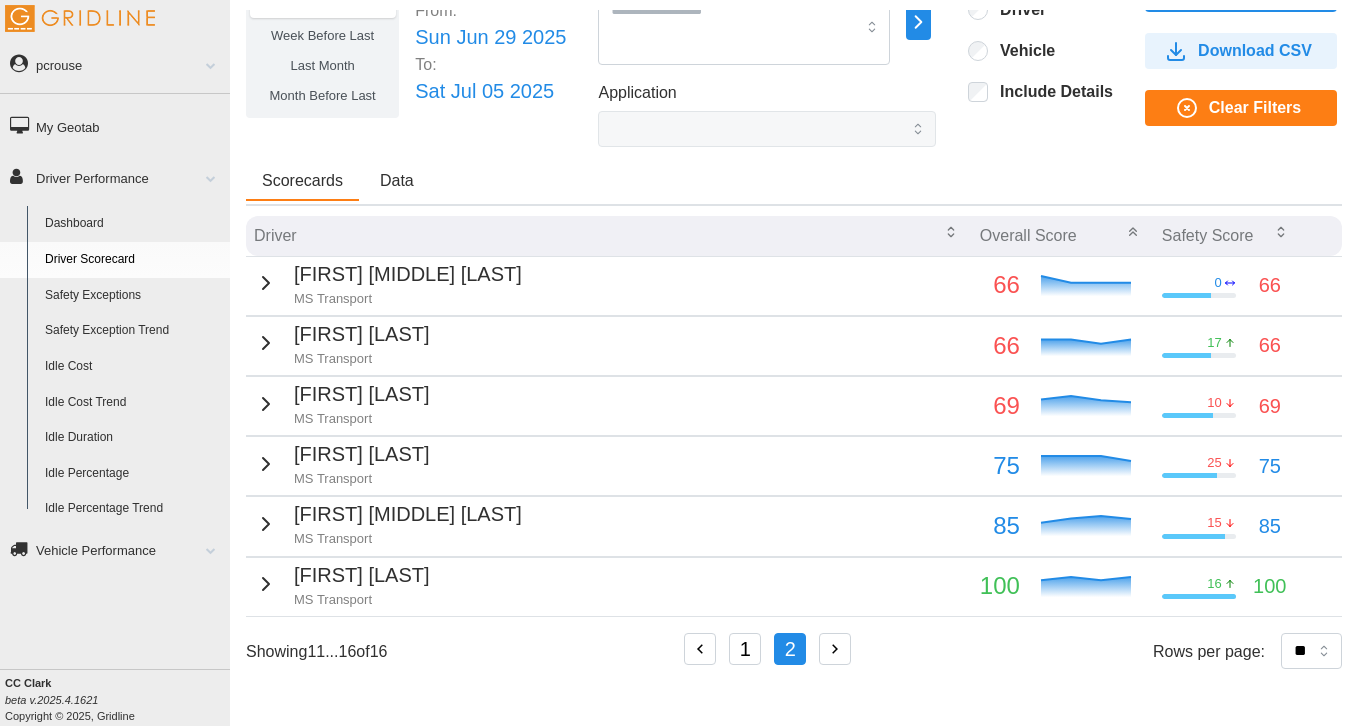 click at bounding box center (266, 283) 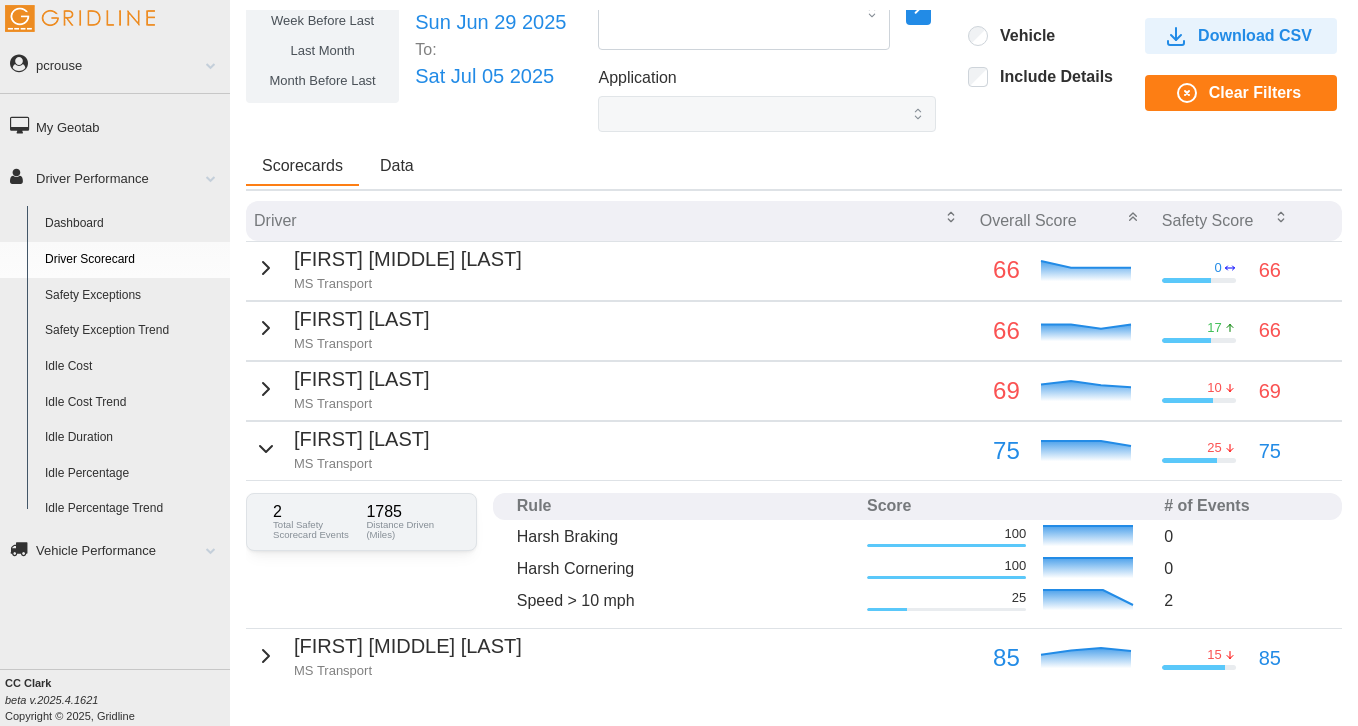 click at bounding box center [266, 449] 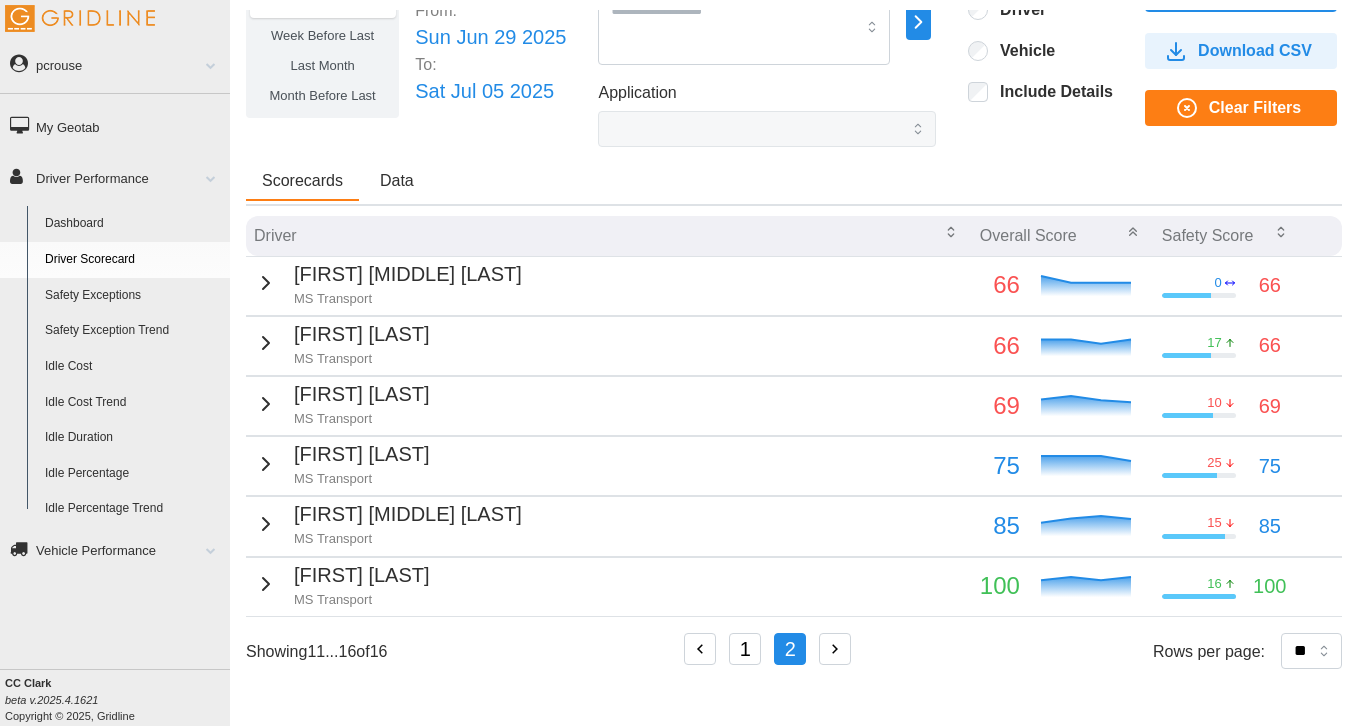 click at bounding box center [266, 283] 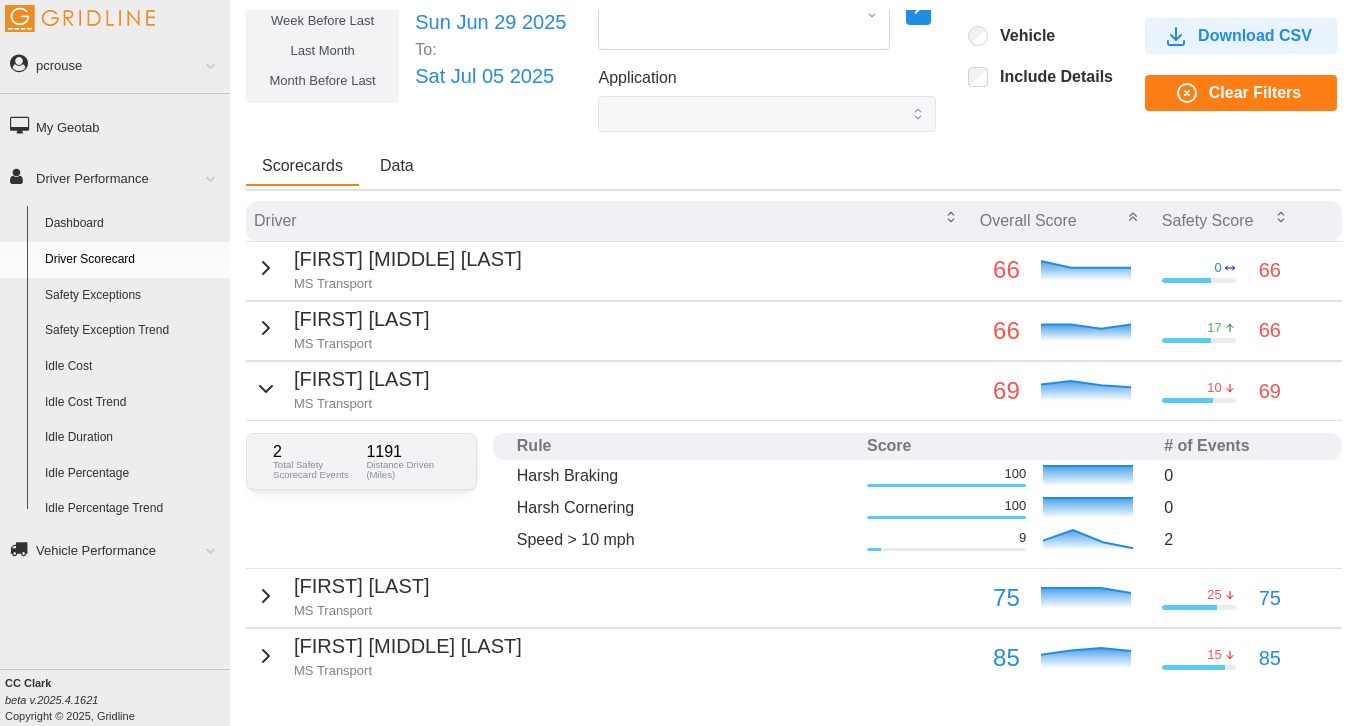 click at bounding box center (266, 389) 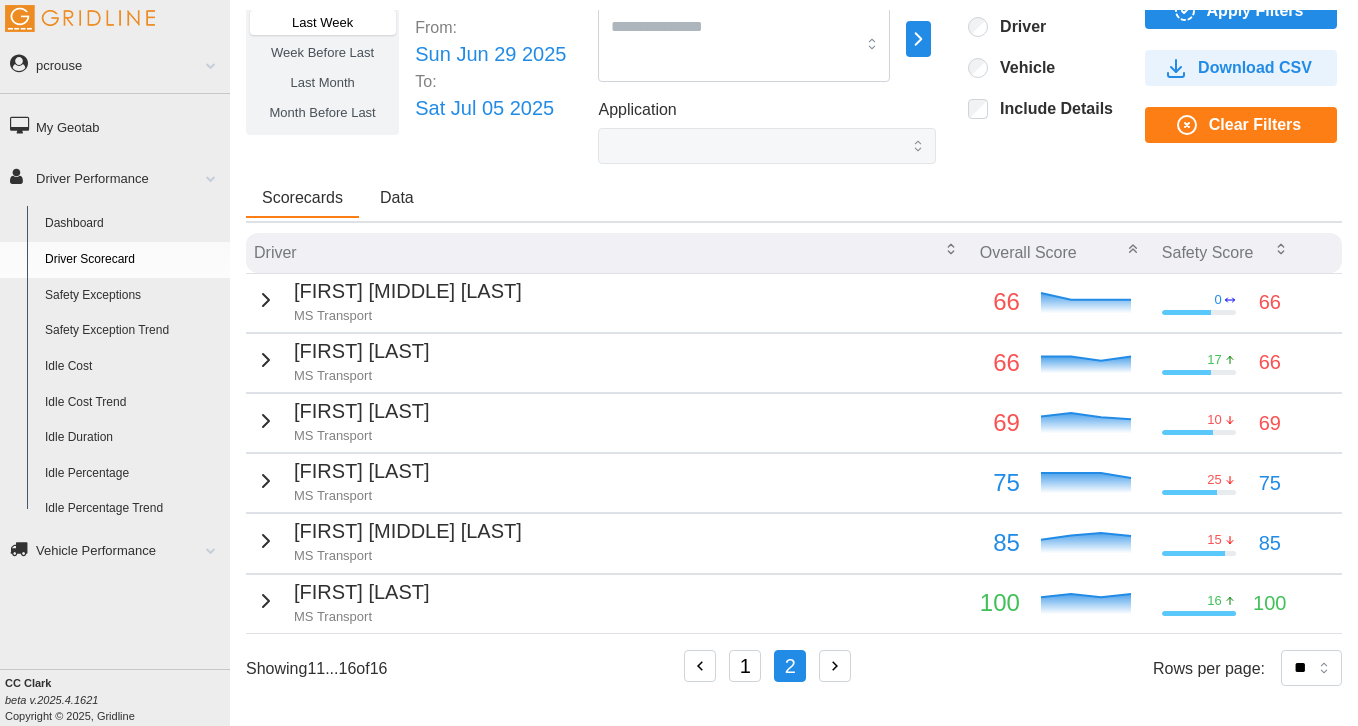 scroll, scrollTop: 0, scrollLeft: 0, axis: both 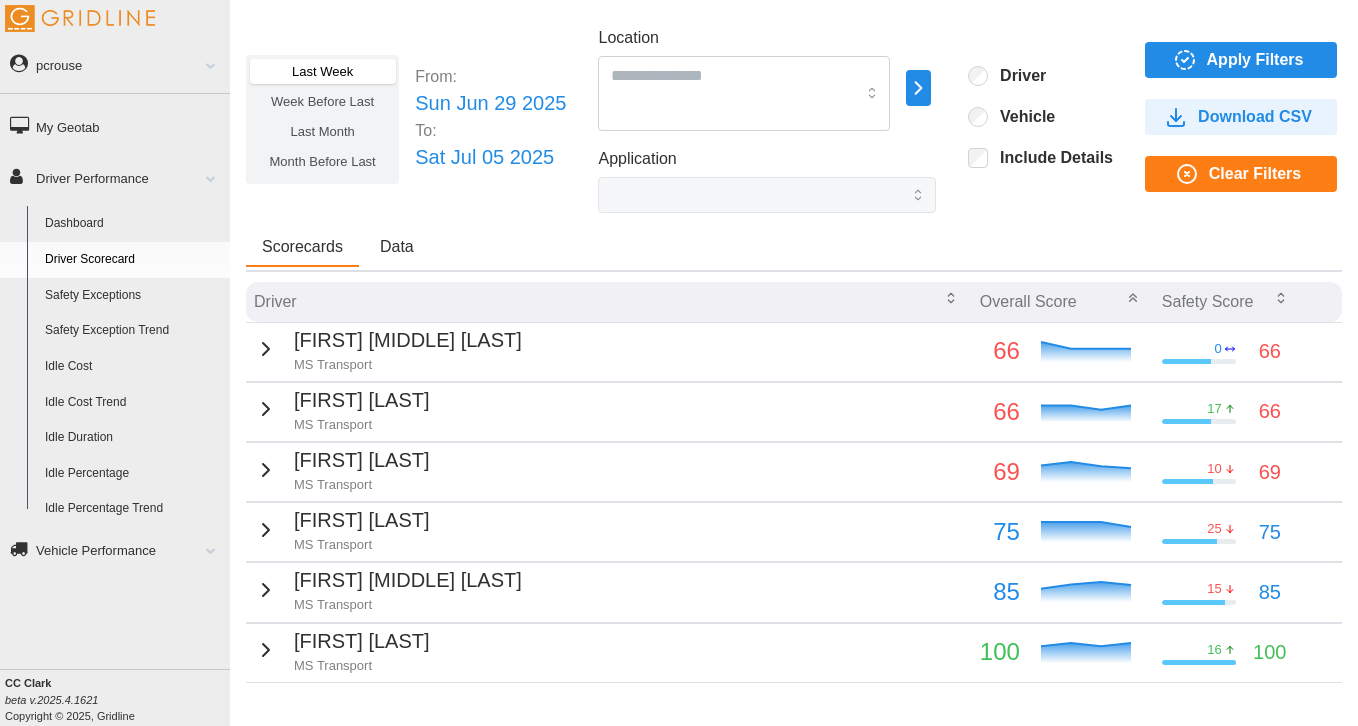 click on "Dashboard" at bounding box center (133, 224) 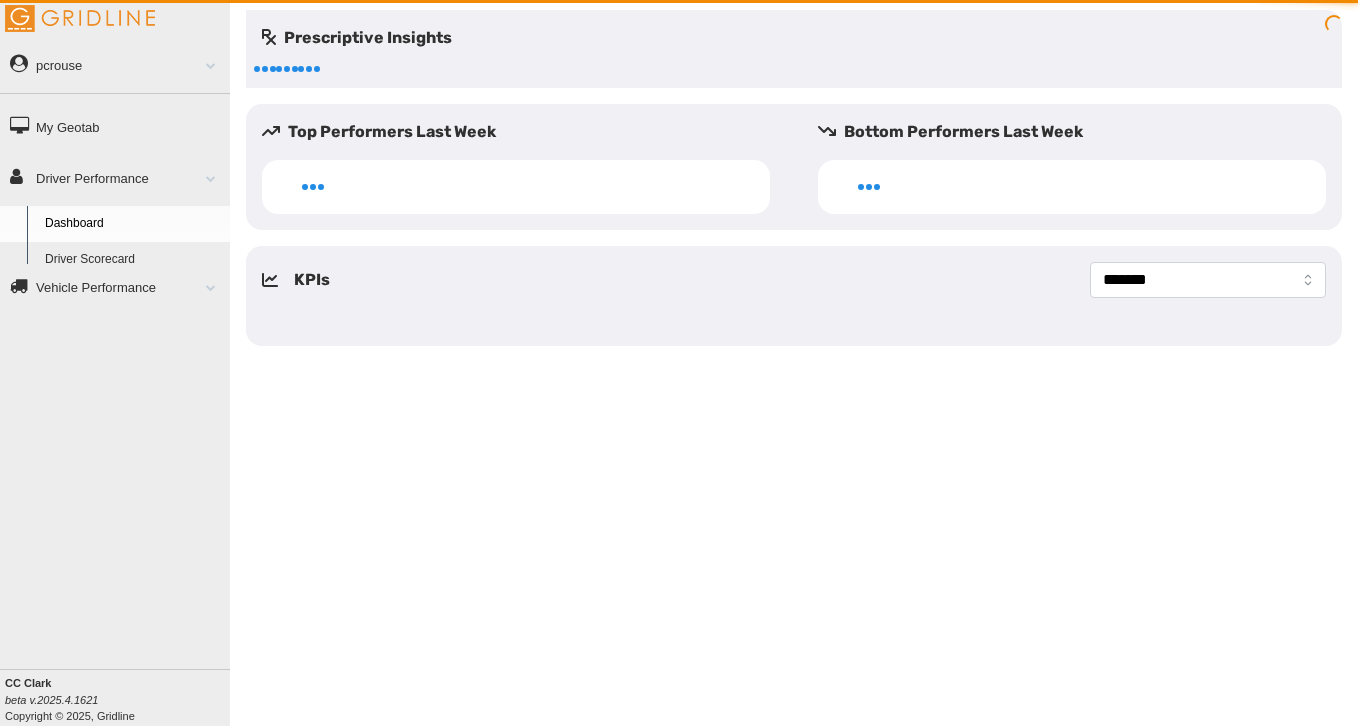 scroll, scrollTop: 0, scrollLeft: 0, axis: both 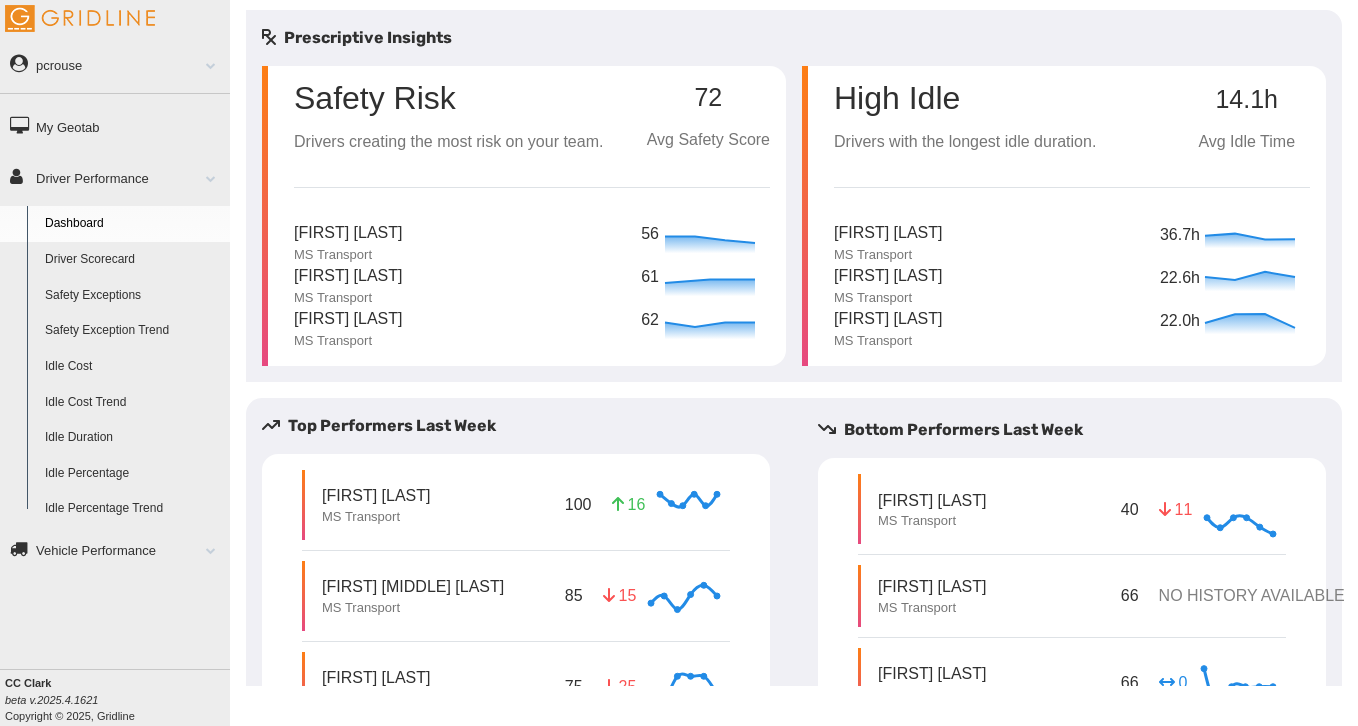 click on "pcrouse" at bounding box center (115, 64) 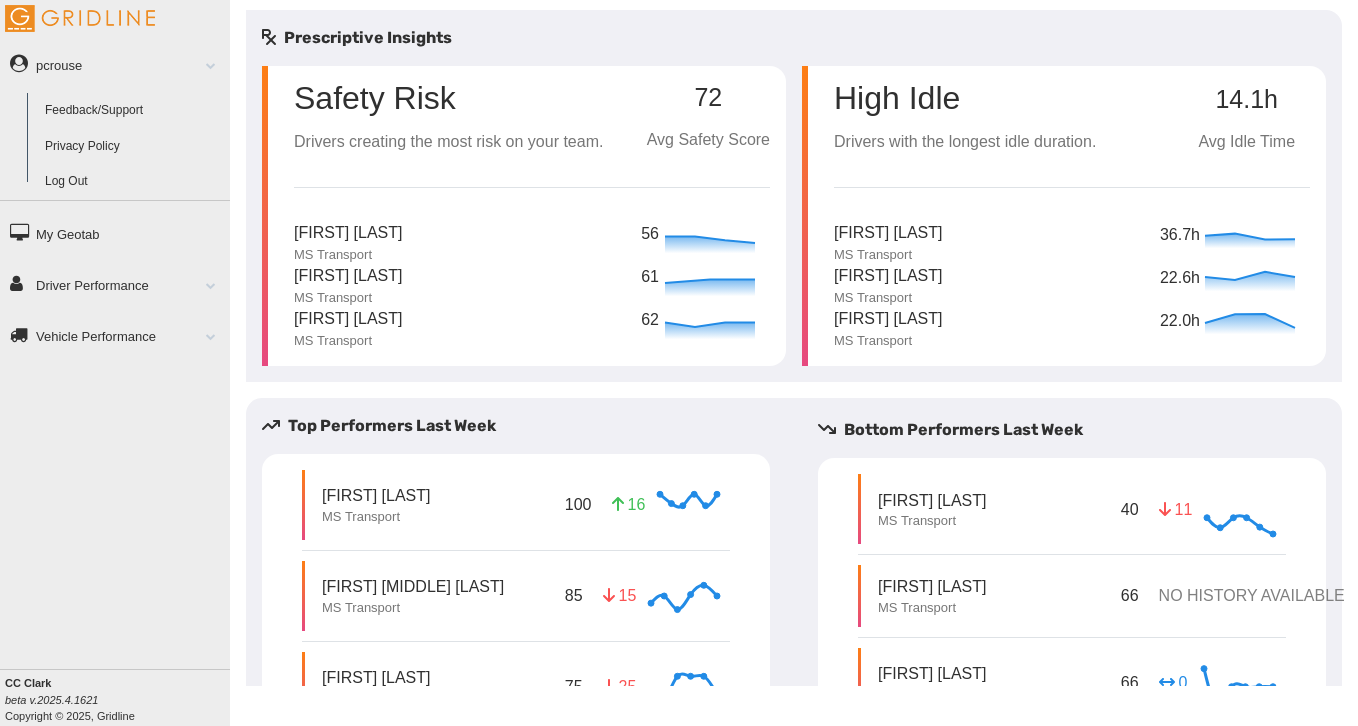 click on "Log Out" at bounding box center [133, 182] 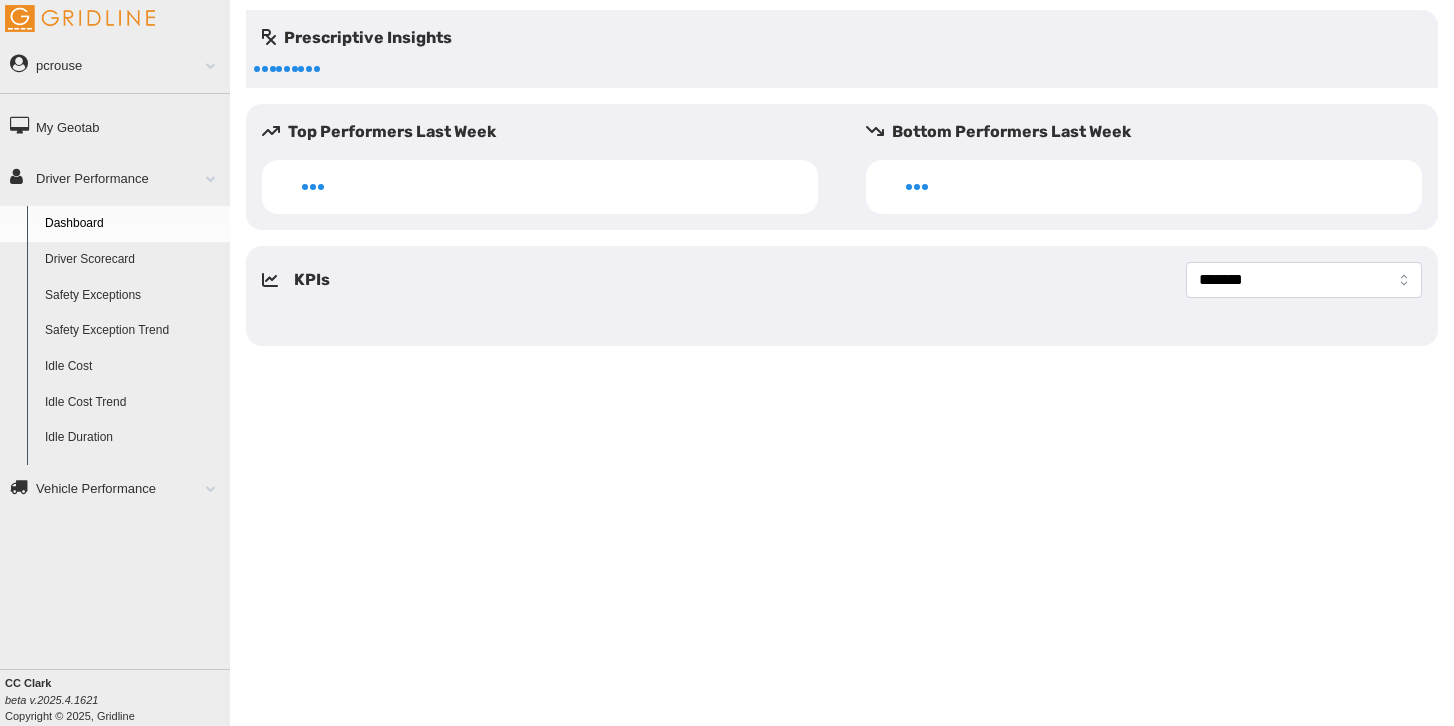 scroll, scrollTop: 0, scrollLeft: 0, axis: both 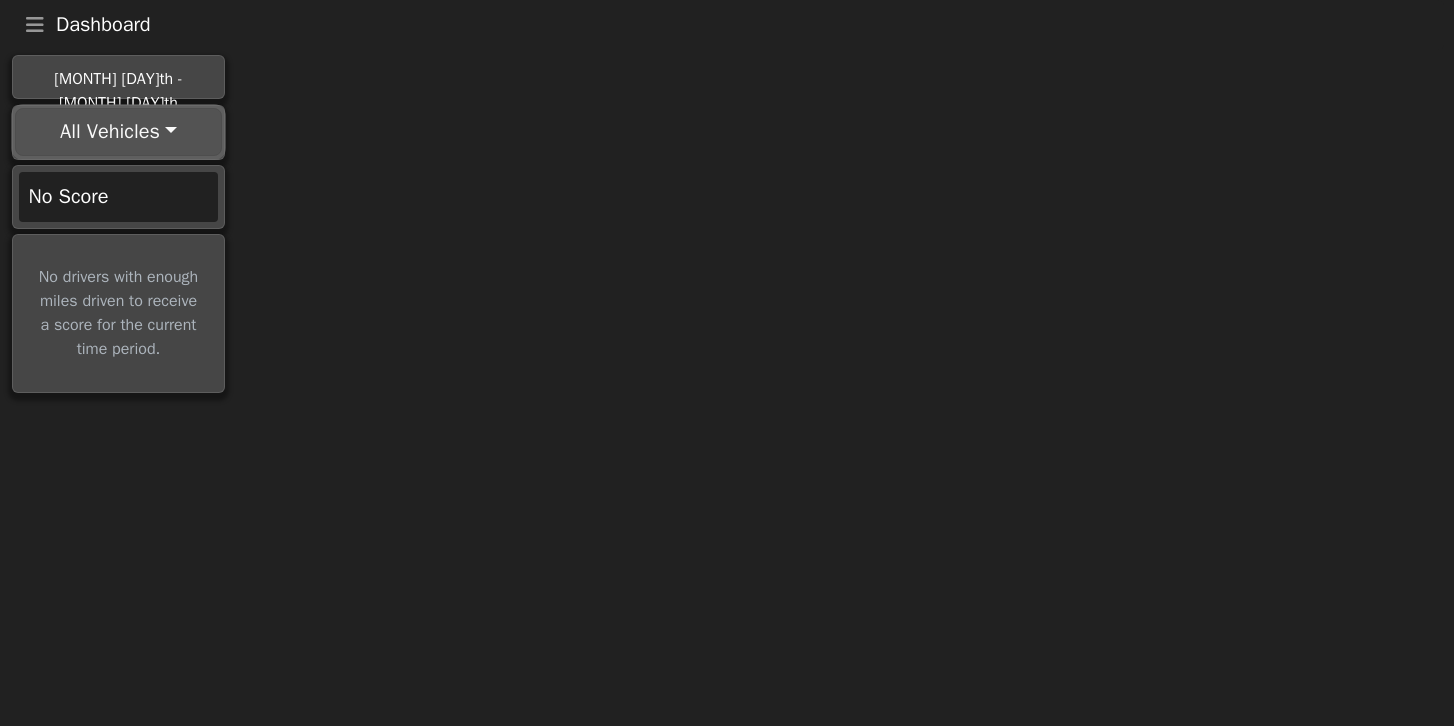 click on "All Vehicles" at bounding box center [118, 132] 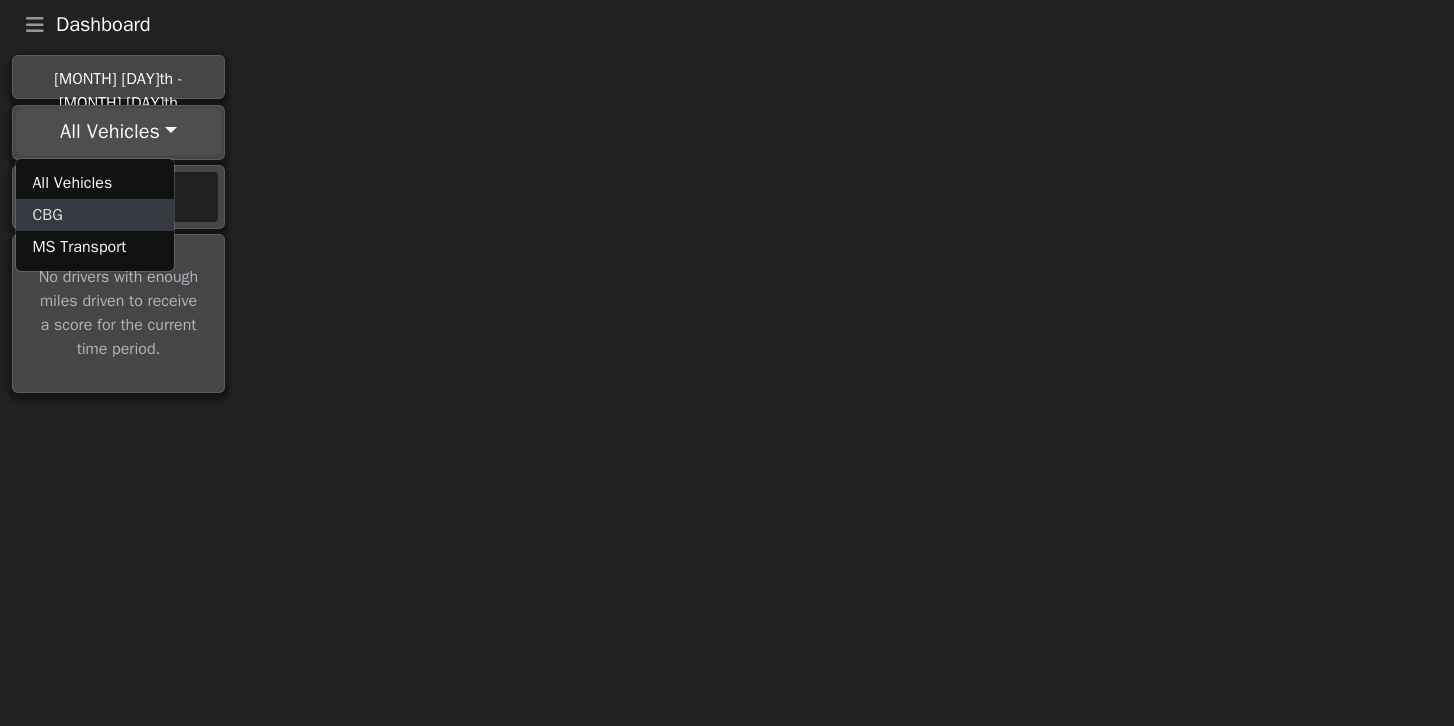click on "CBG" at bounding box center (95, 215) 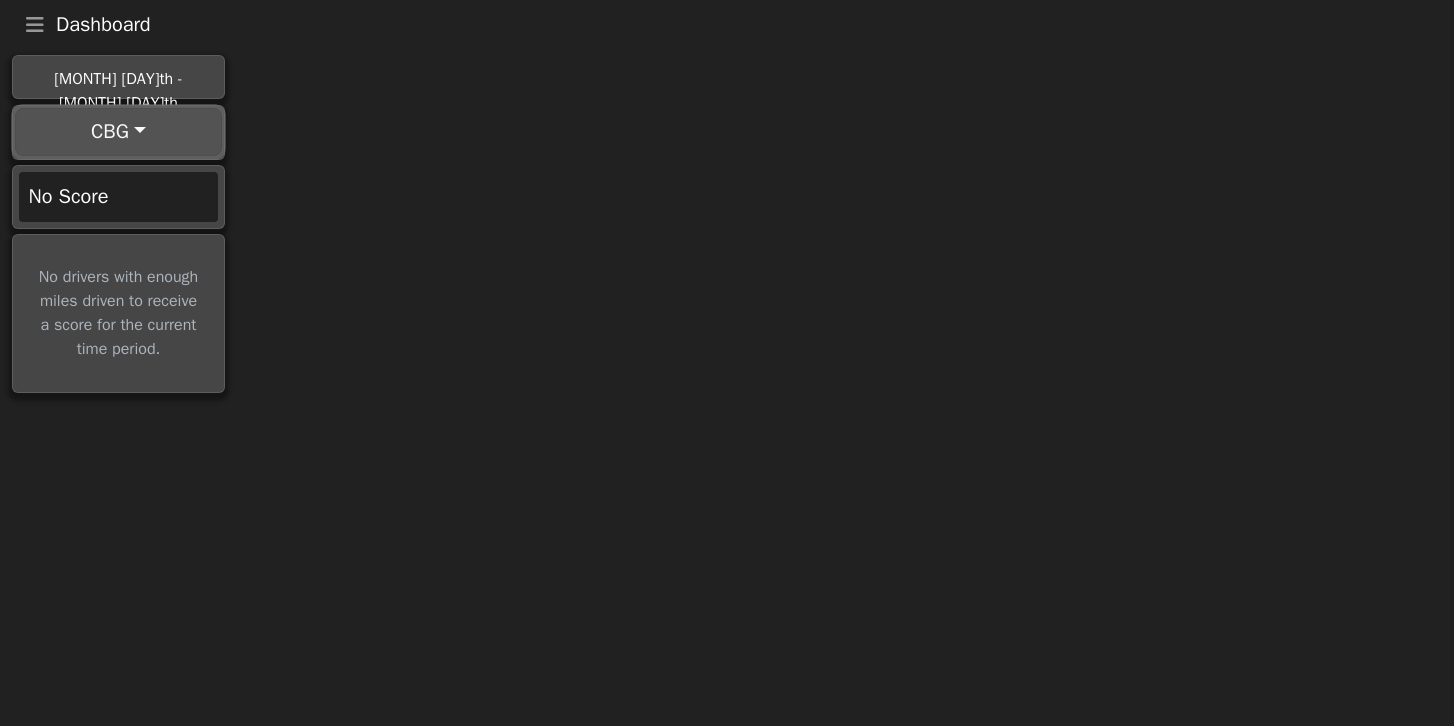 click on "CBG" at bounding box center (118, 132) 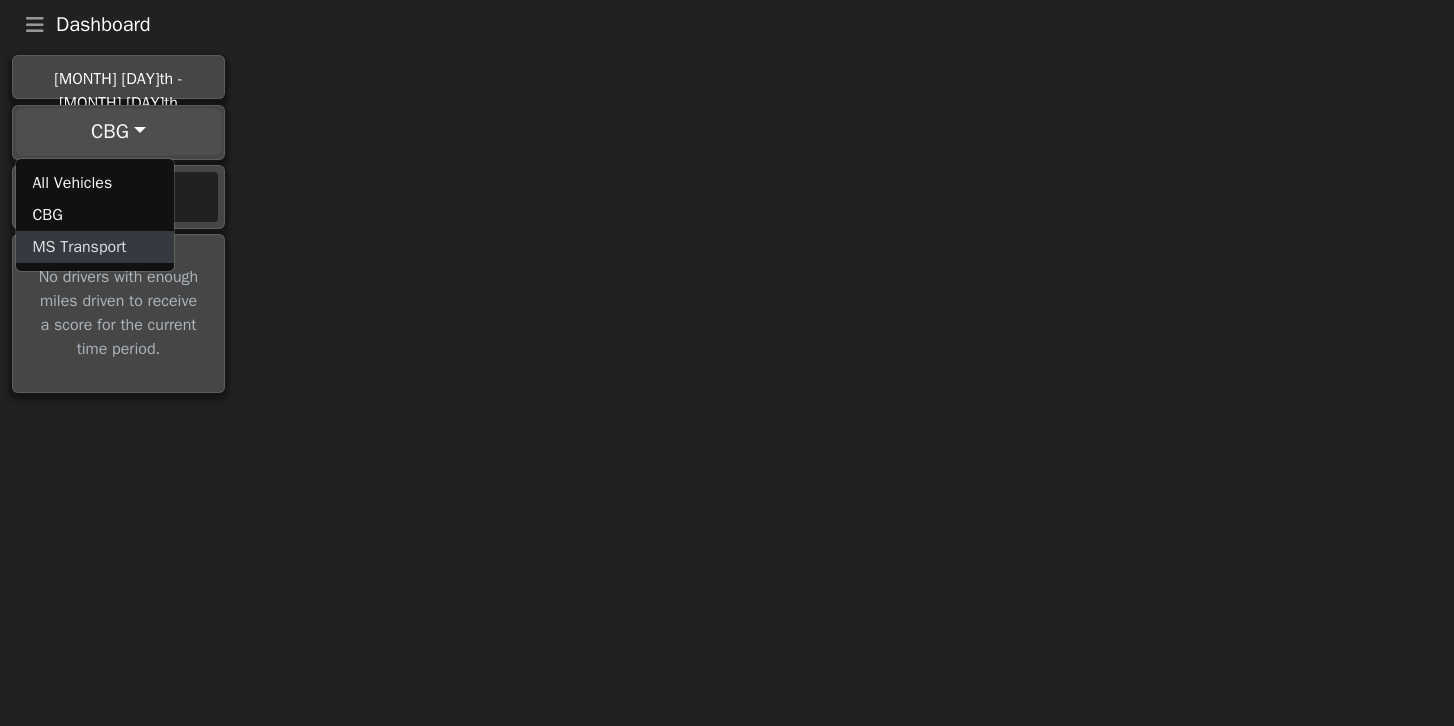 click on "MS Transport" at bounding box center (95, 247) 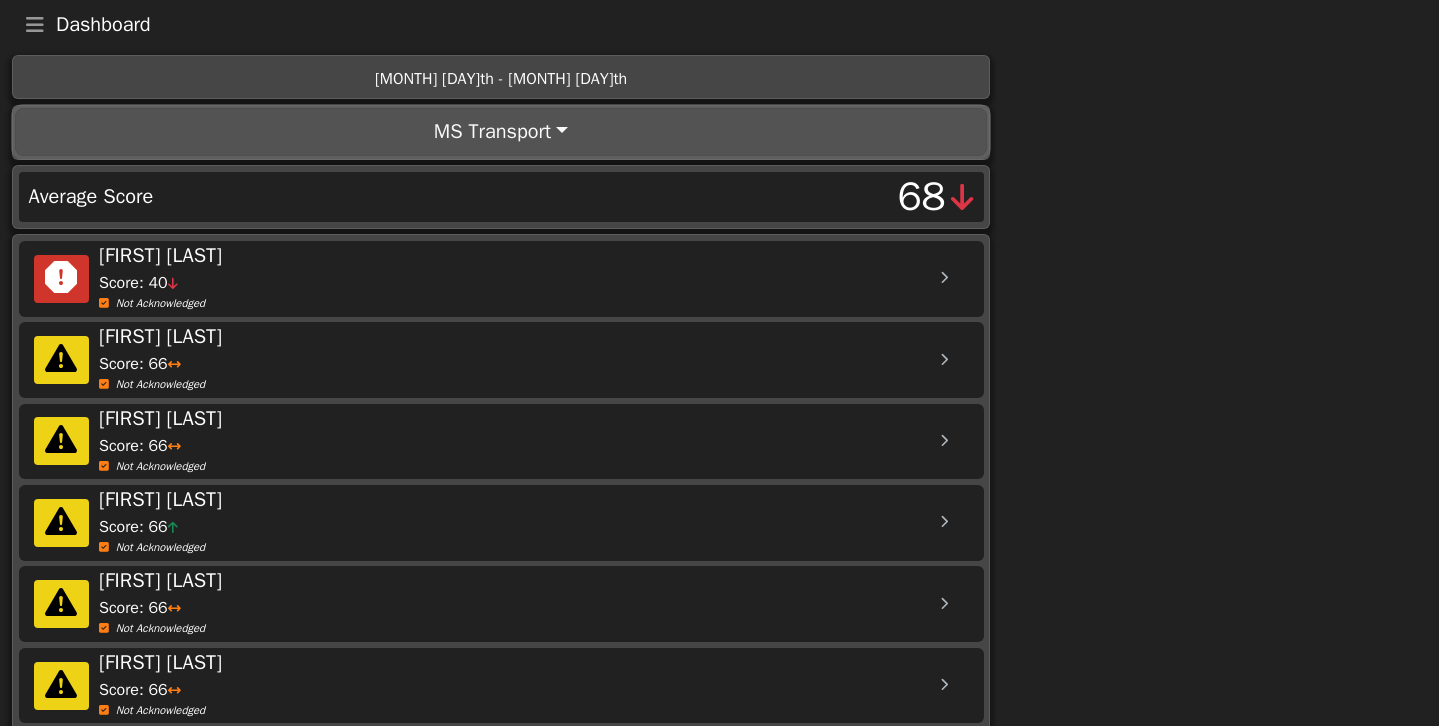 click on "MS Transport" at bounding box center (500, 132) 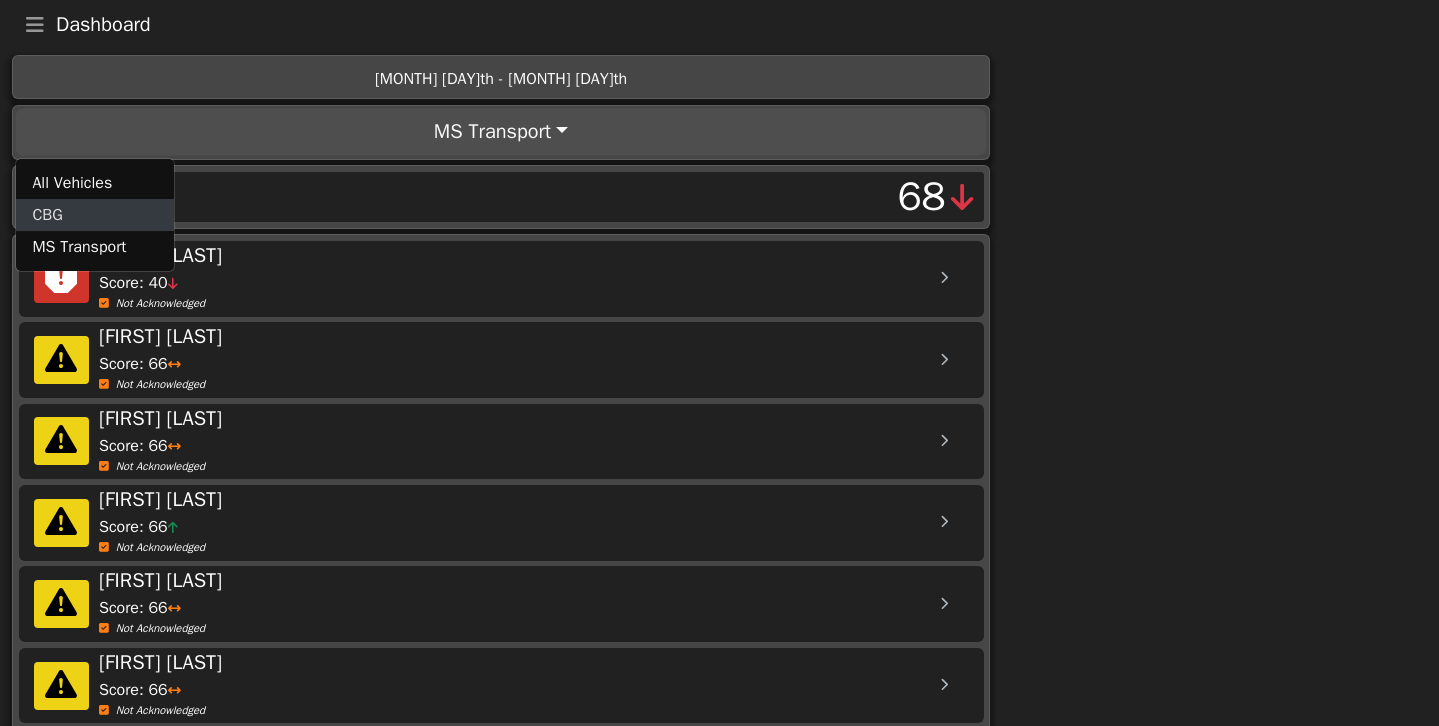 click on "CBG" at bounding box center [95, 215] 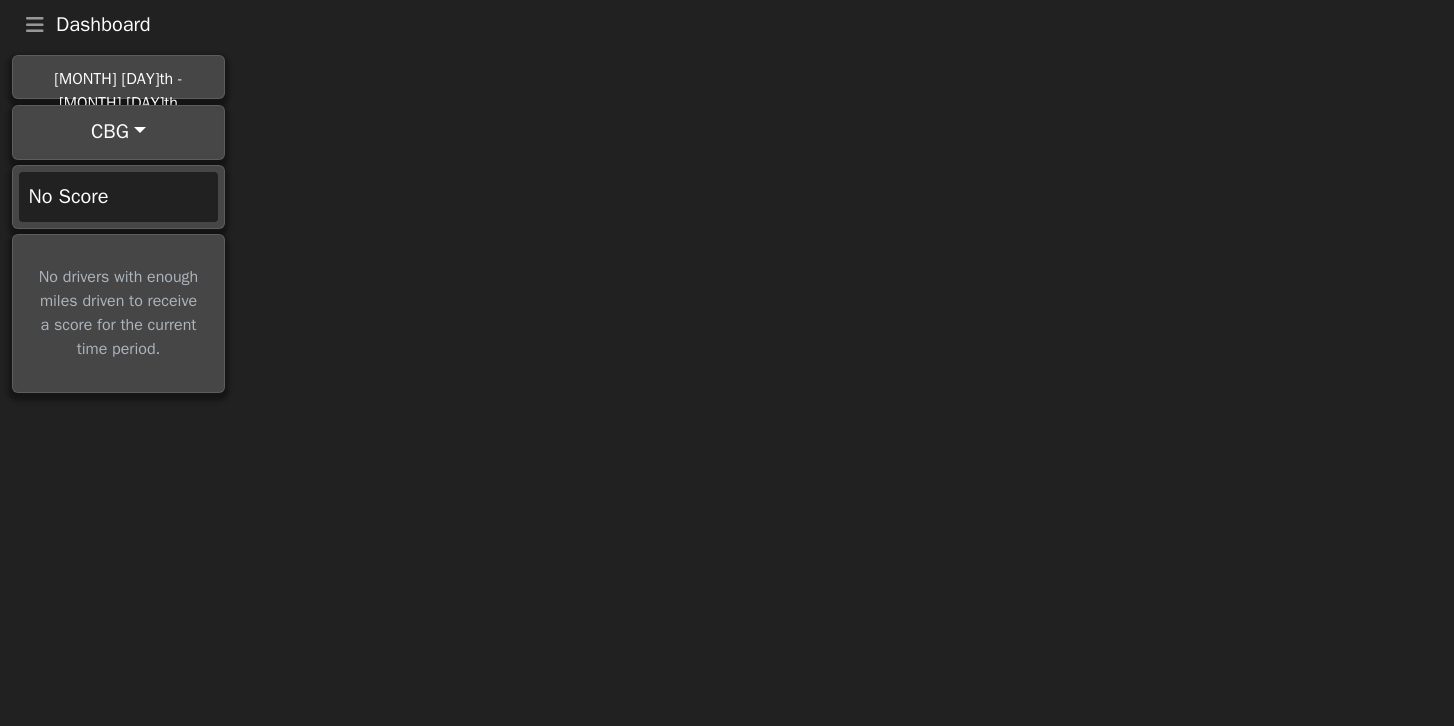 click on "No Score" at bounding box center (119, 197) 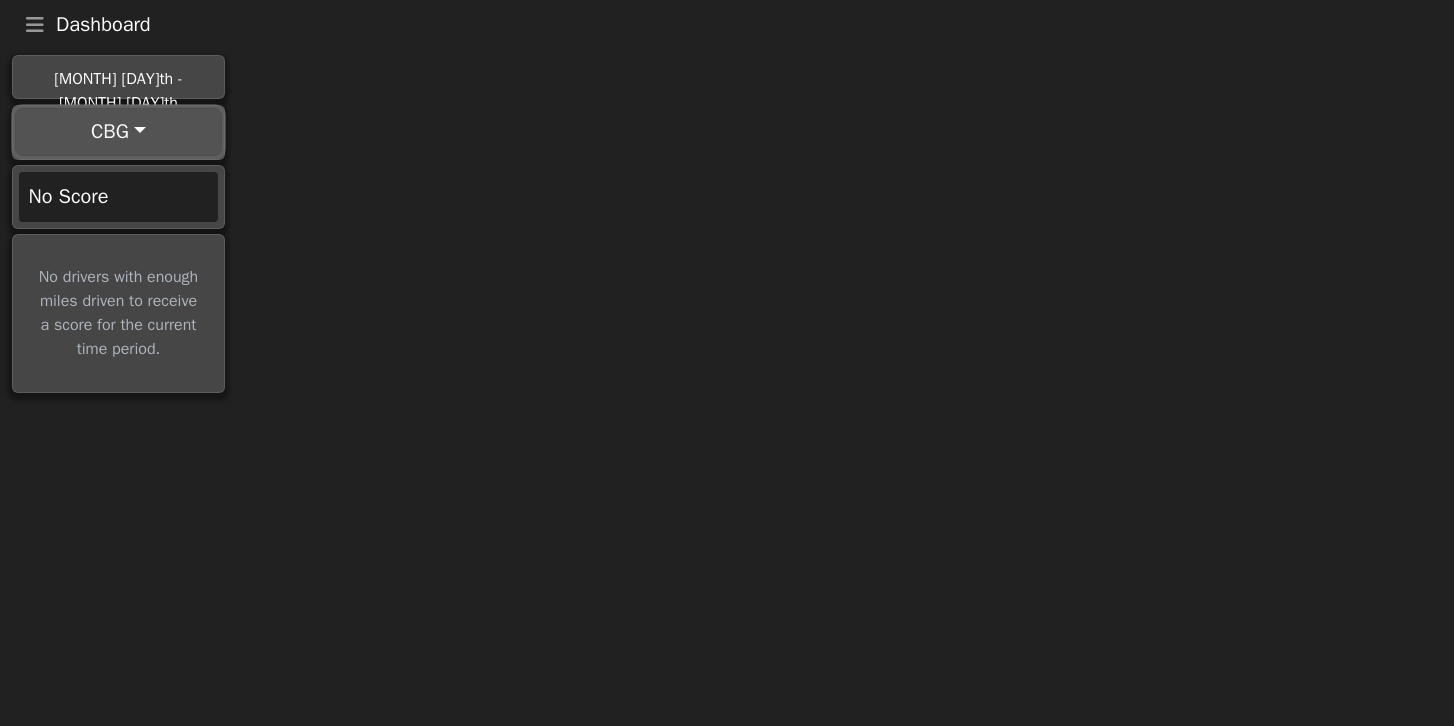 click on "CBG" at bounding box center (118, 132) 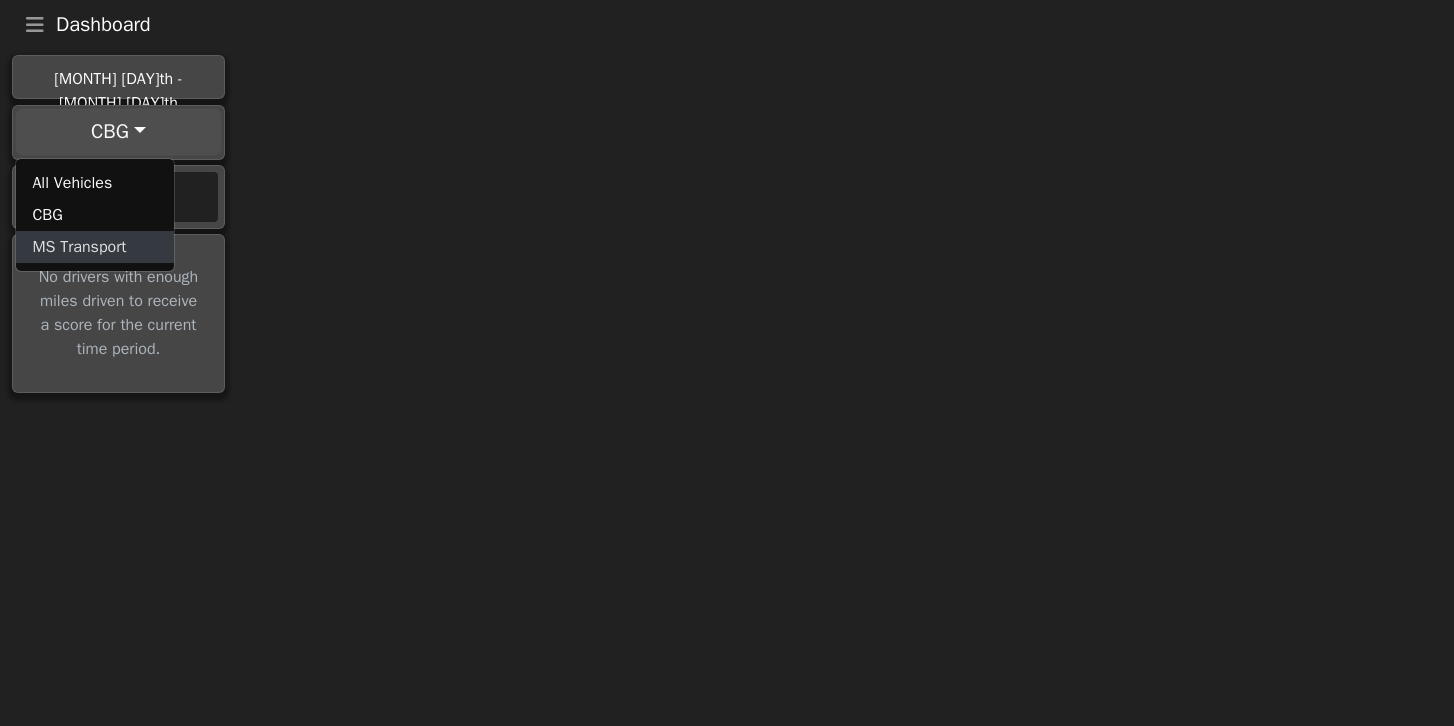 click on "MS Transport" at bounding box center (95, 247) 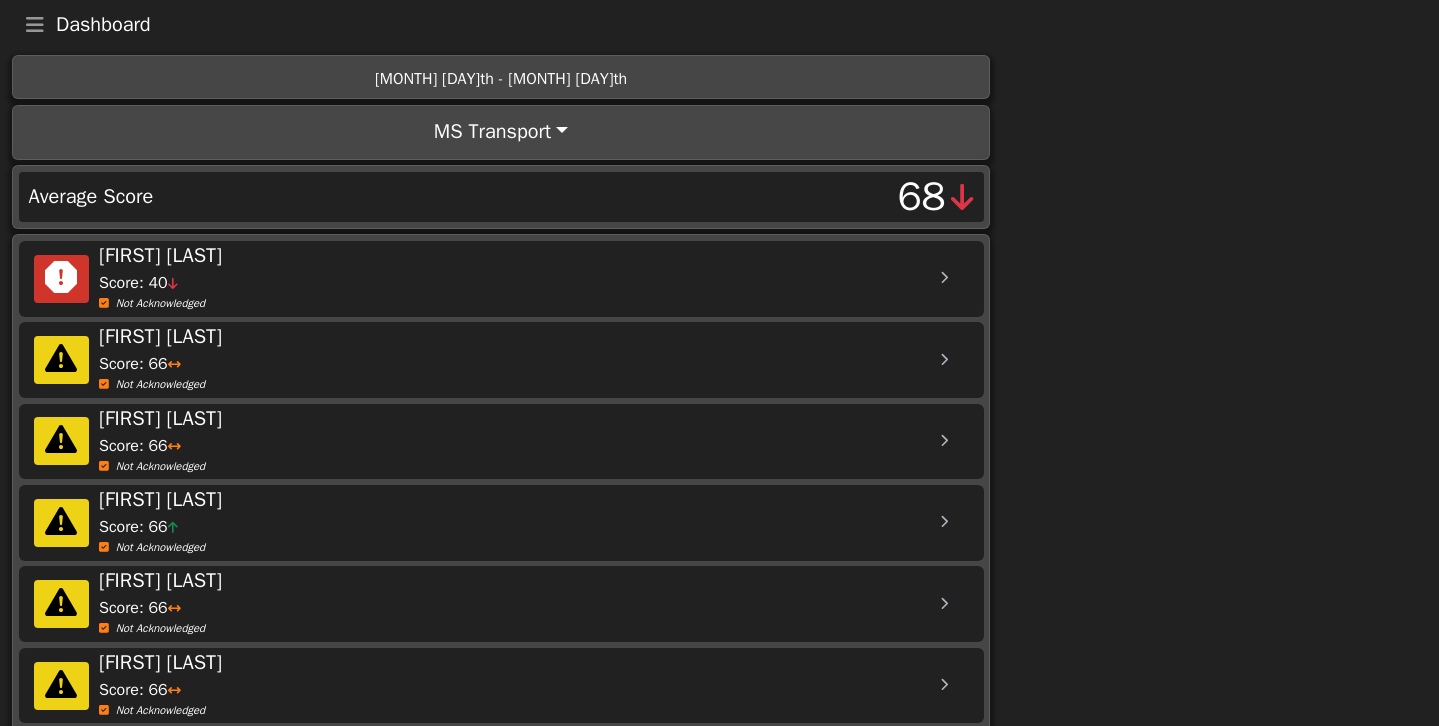 click on "Dashboard Menu Home Missed Acknowledgments Sign Out [MONTH] [DAY]th - [MONTH] [DAY]th MS Transport All Vehicles CBG MS Transport Average Score 68      [FIRST] [LAST] Score: 66     Not Acknowledged     [FIRST] [LAST] Score: 66     Not Acknowledged     [FIRST] [LAST] Score: 66     Not Acknowledged     [FIRST] [LAST] Score: 66     Not Acknowledged     [FIRST] [LAST] Score: 66     Not Acknowledged     [FIRST] [LAST] Score: 66     Not Acknowledged     [FIRST] [LAST] Score: 66     Not Acknowledged     [FIRST] [LAST] Score: 66     Not Acknowledged     [FIRST] [LAST] Score: 66     Not Acknowledged     [FIRST] [LAST] Score: 66     Not Acknowledged     [FIRST] [LAST] Score: 66     Not Acknowledged     [FIRST] [LAST] Score: 69     Not Acknowledged     [FIRST] [LAST] Score: 75     Not Acknowledged     [FIRST] [LAST] Score: 85     Not Acknowledged" at bounding box center (719, 696) 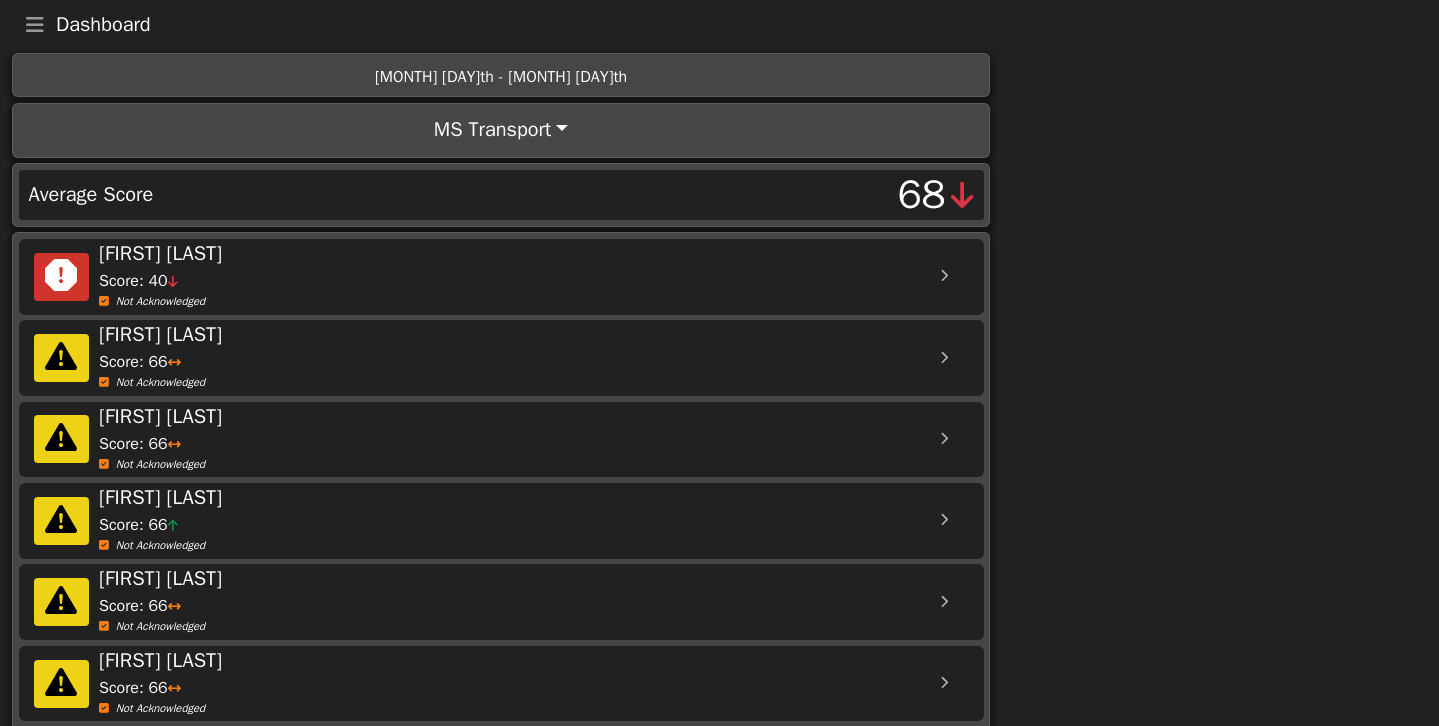 scroll, scrollTop: 0, scrollLeft: 0, axis: both 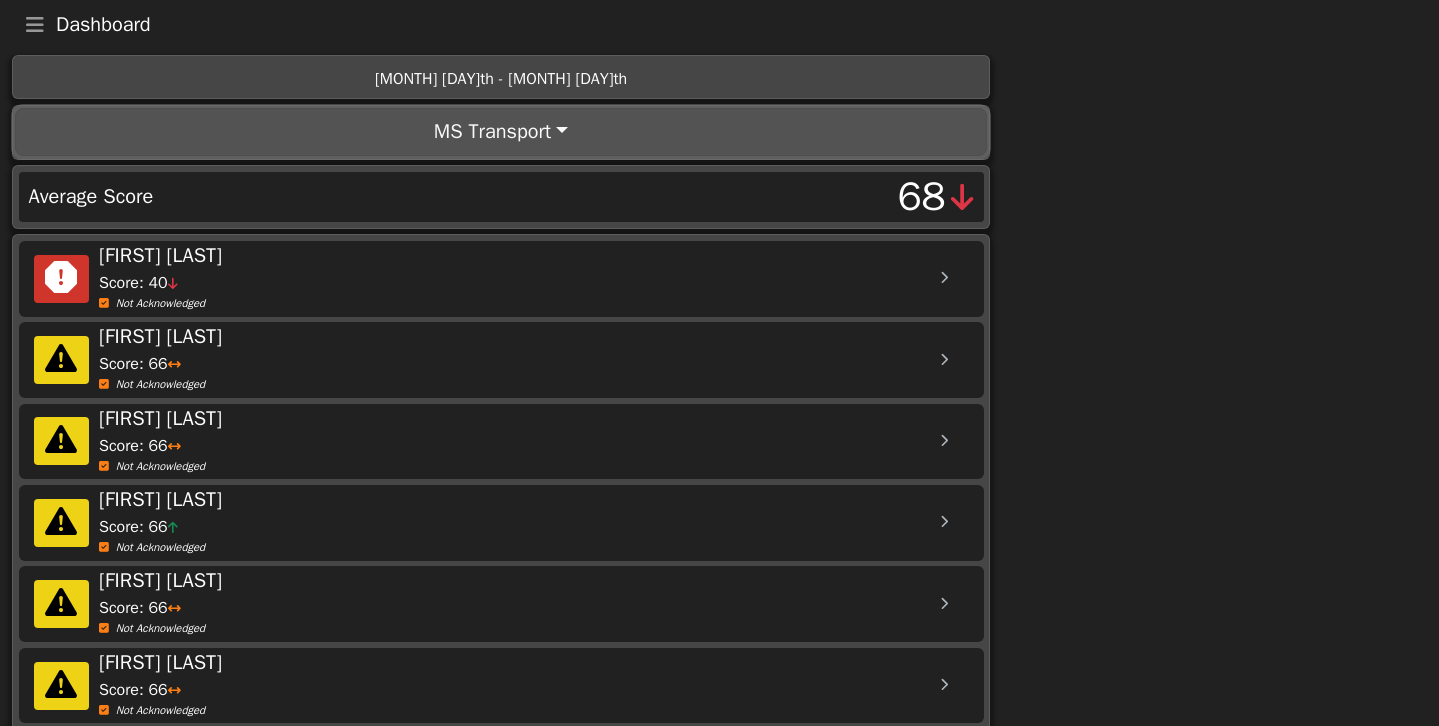 click on "MS Transport" at bounding box center [500, 132] 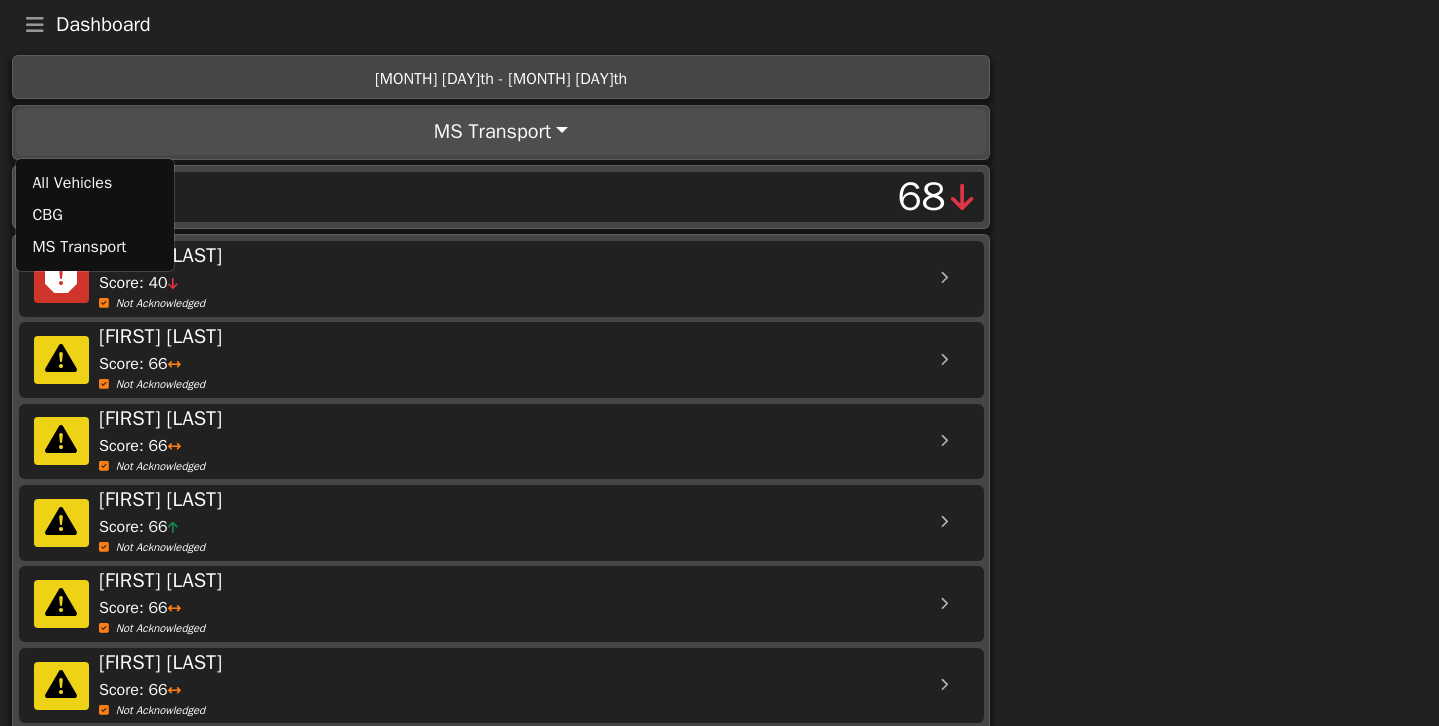 click on "[MONTH] [DAY]th - [MONTH] [DAY]th" at bounding box center (501, 79) 